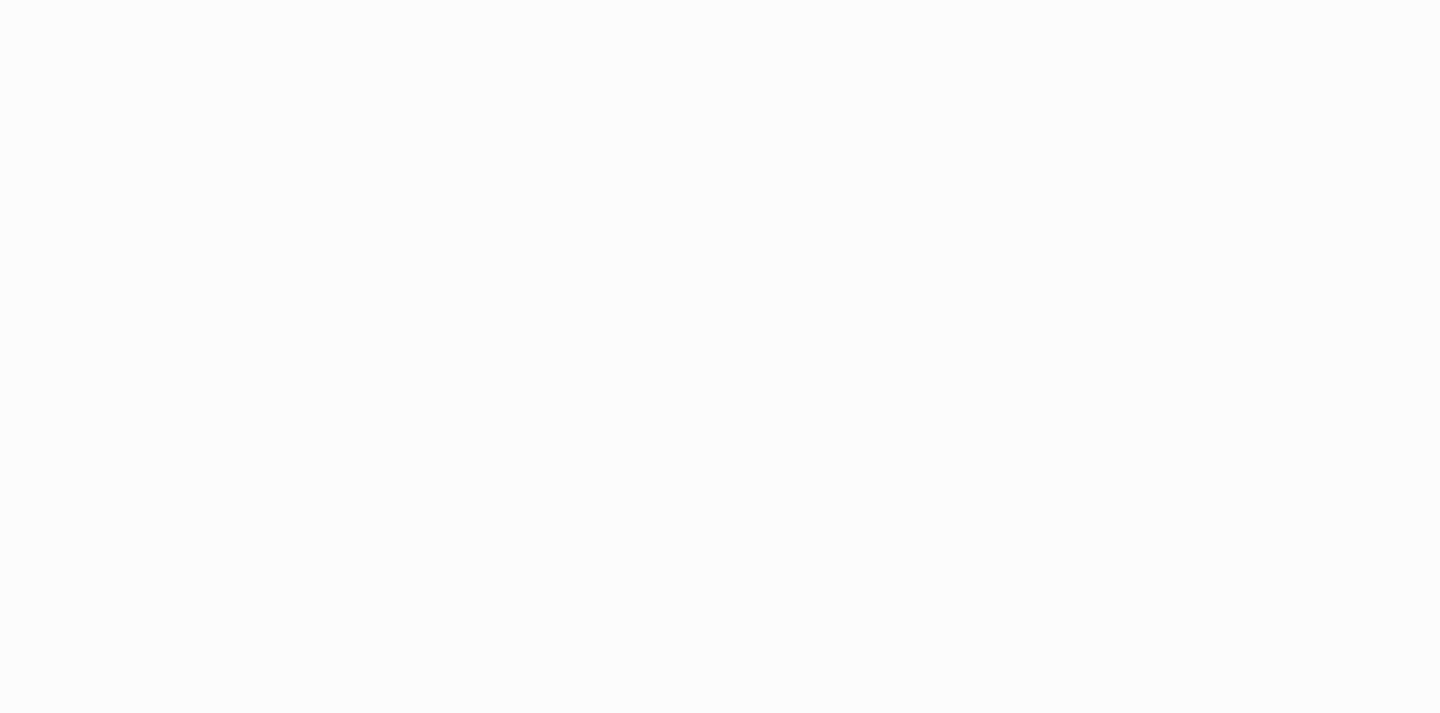 scroll, scrollTop: 0, scrollLeft: 0, axis: both 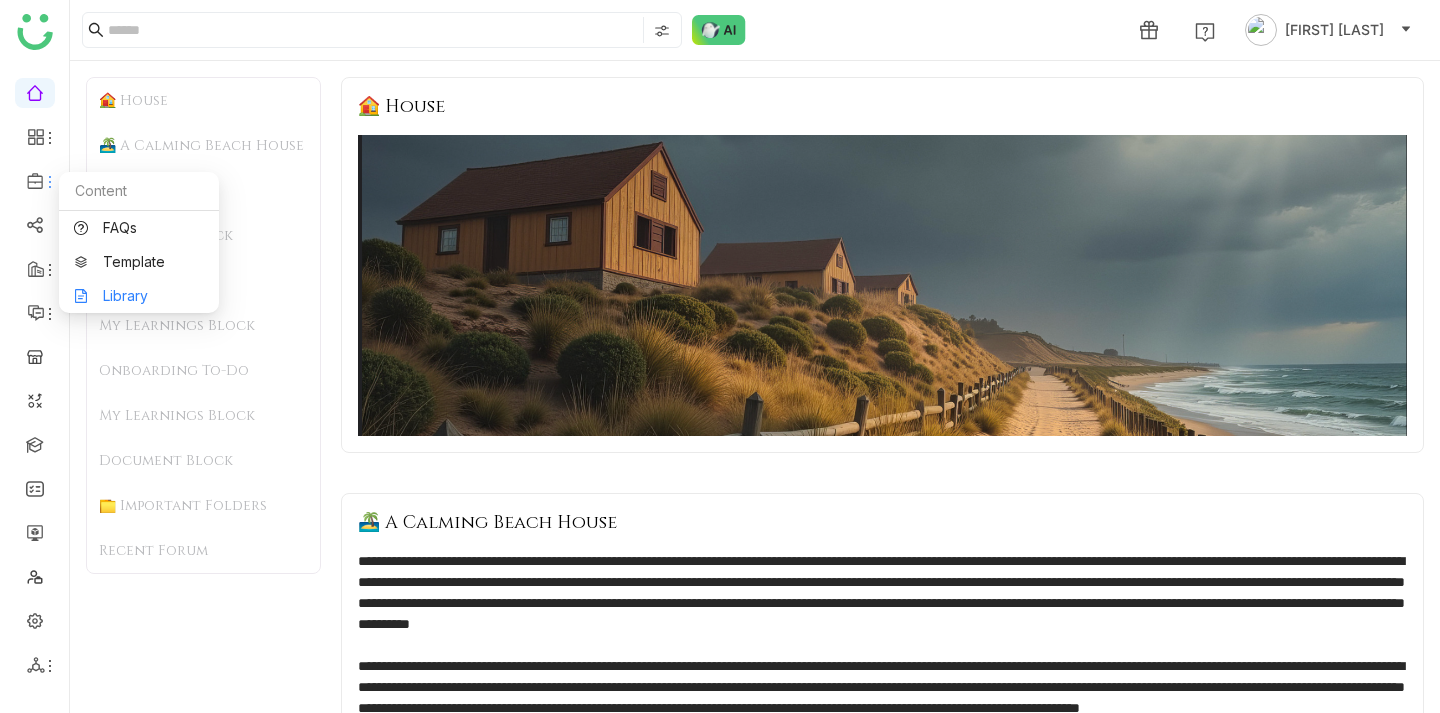 click on "Library" at bounding box center [139, 296] 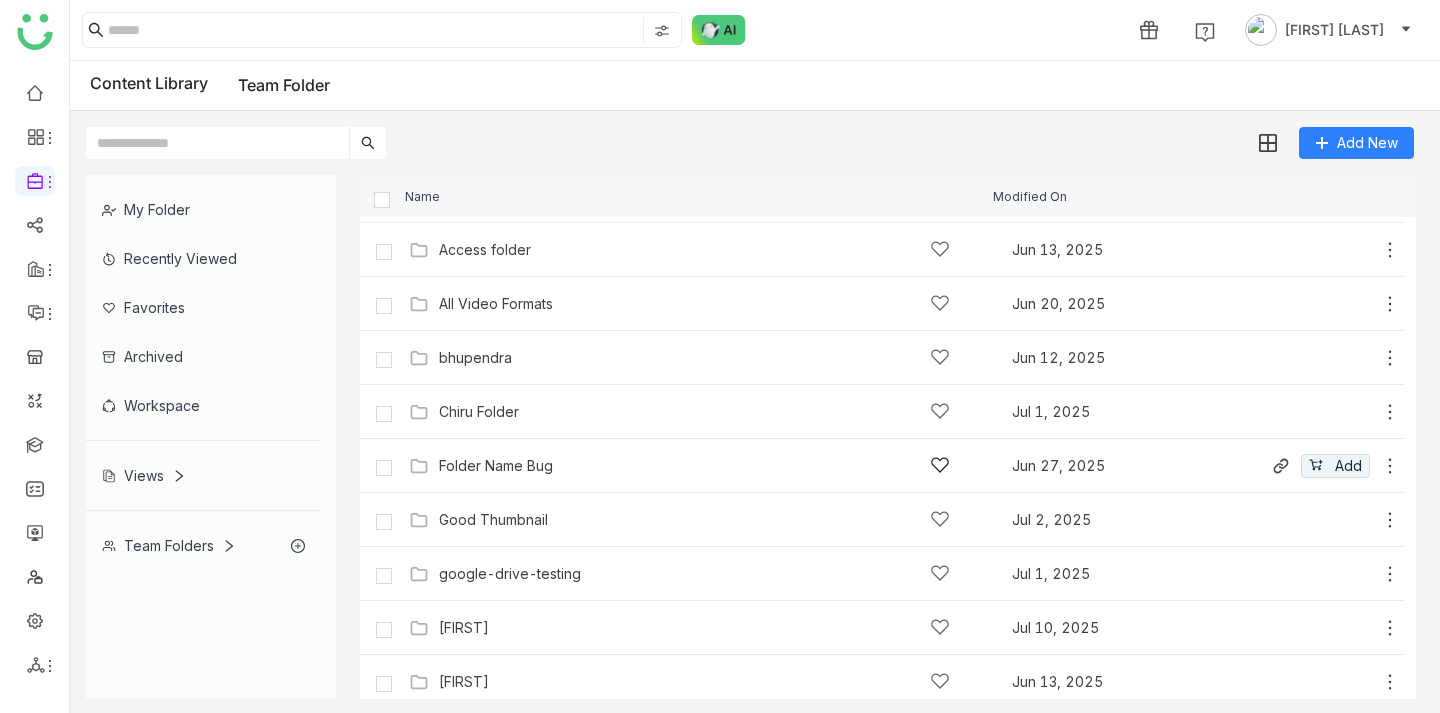 scroll, scrollTop: 265, scrollLeft: 0, axis: vertical 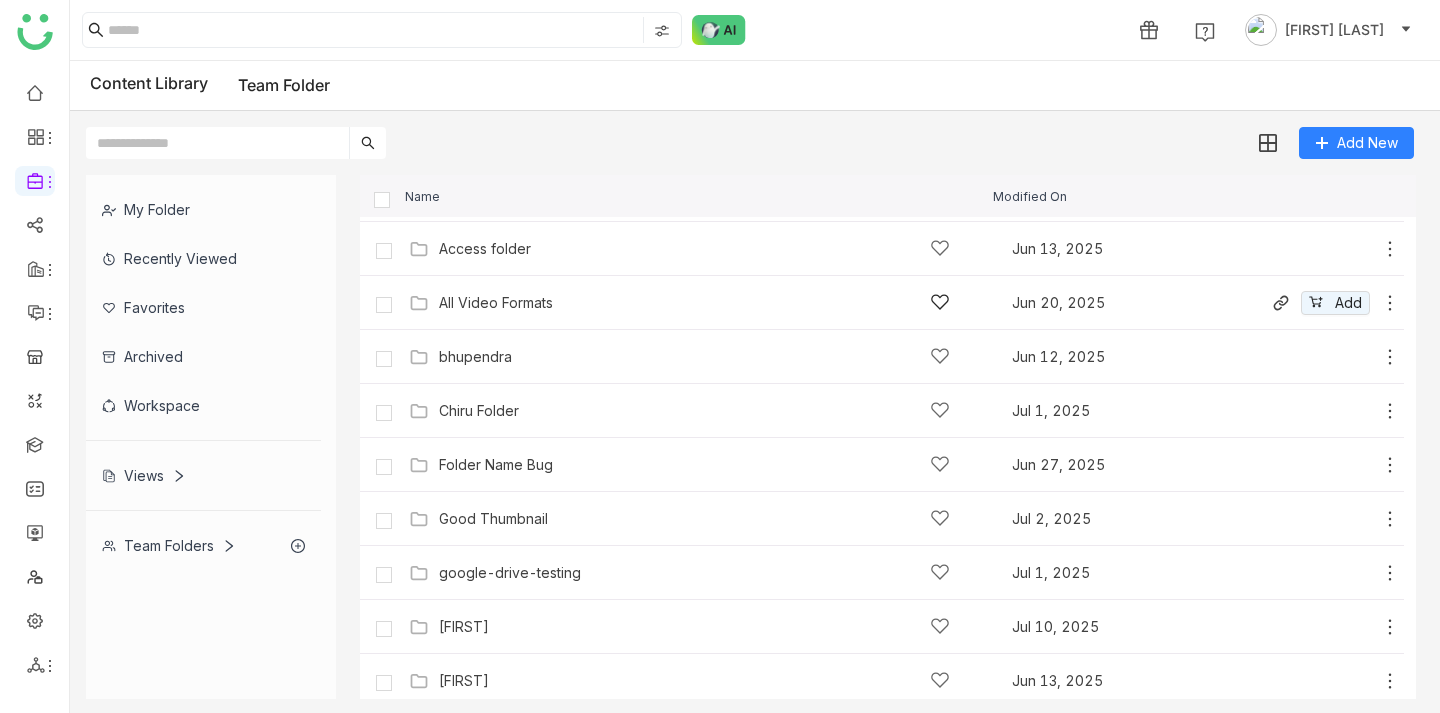 click on "All Video Formats" 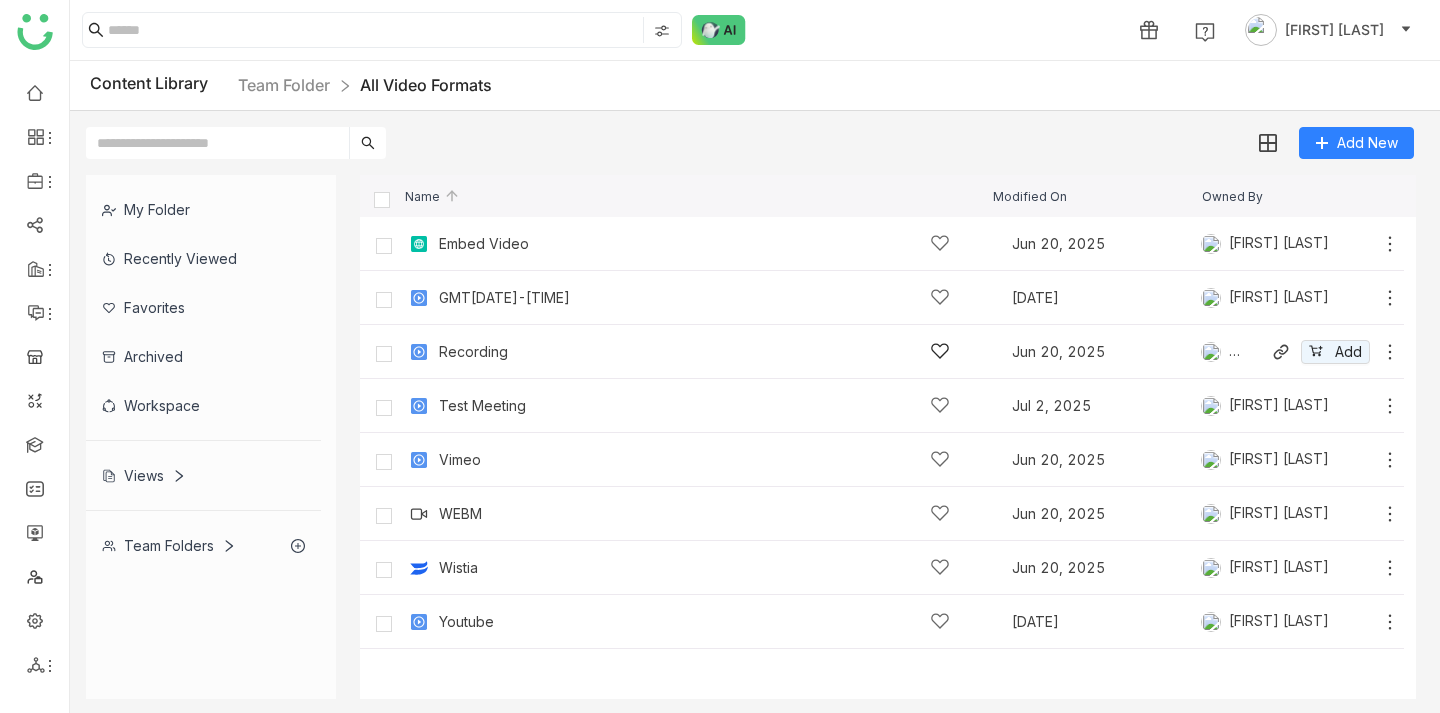 click on "Recording" 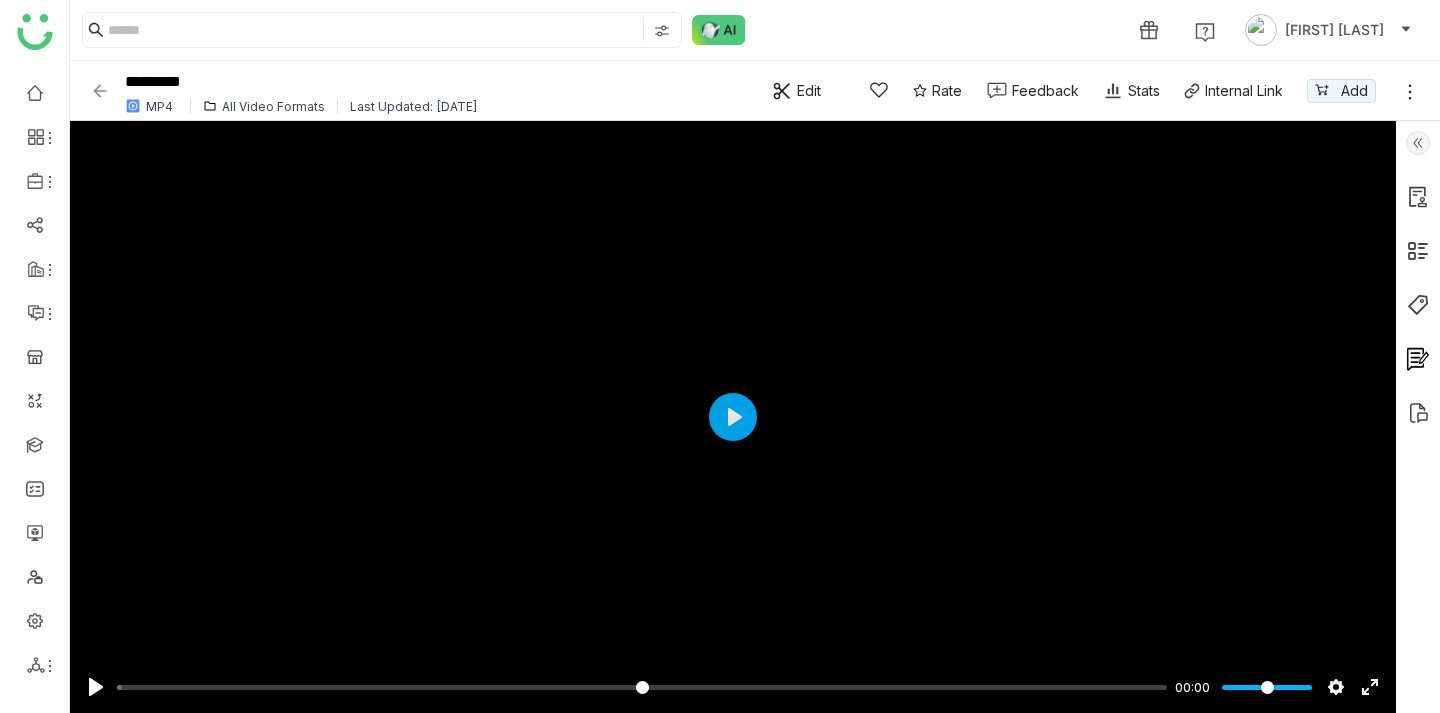 click 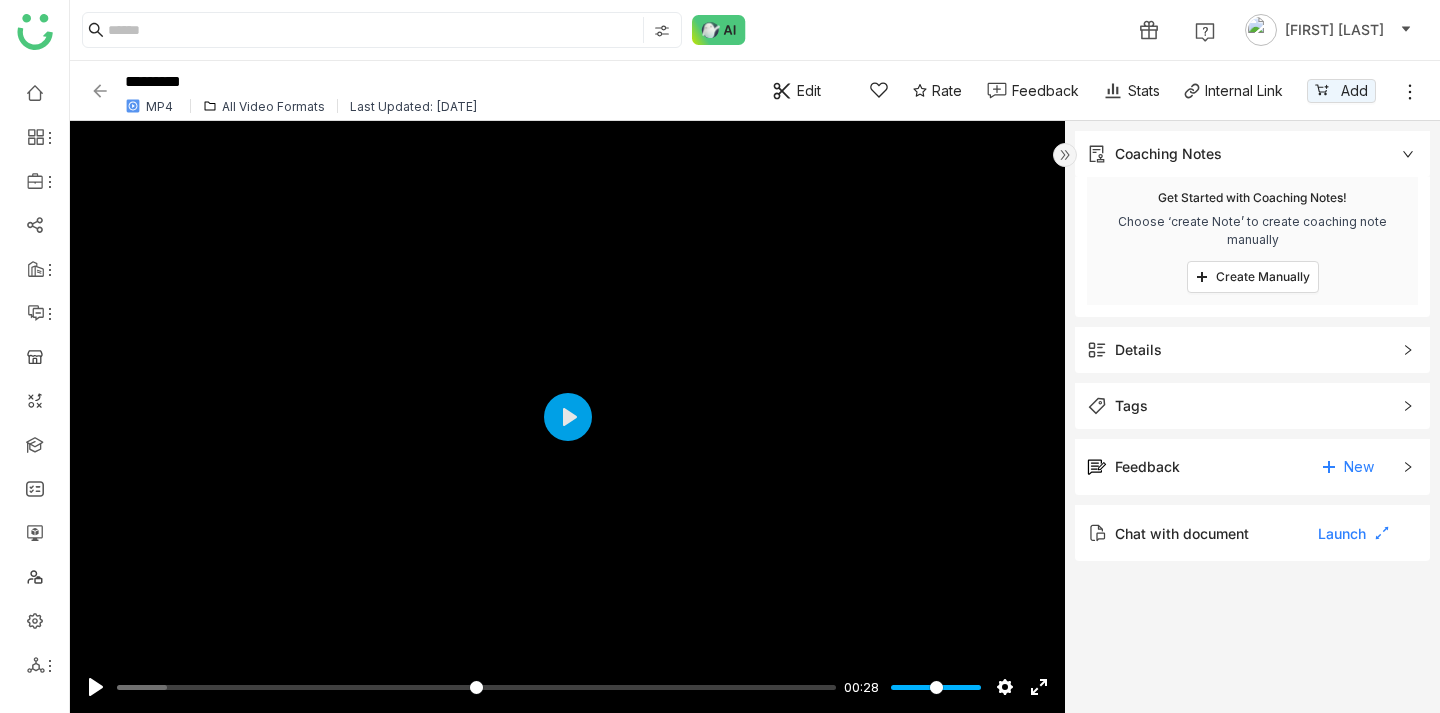click on "Coaching Notes" 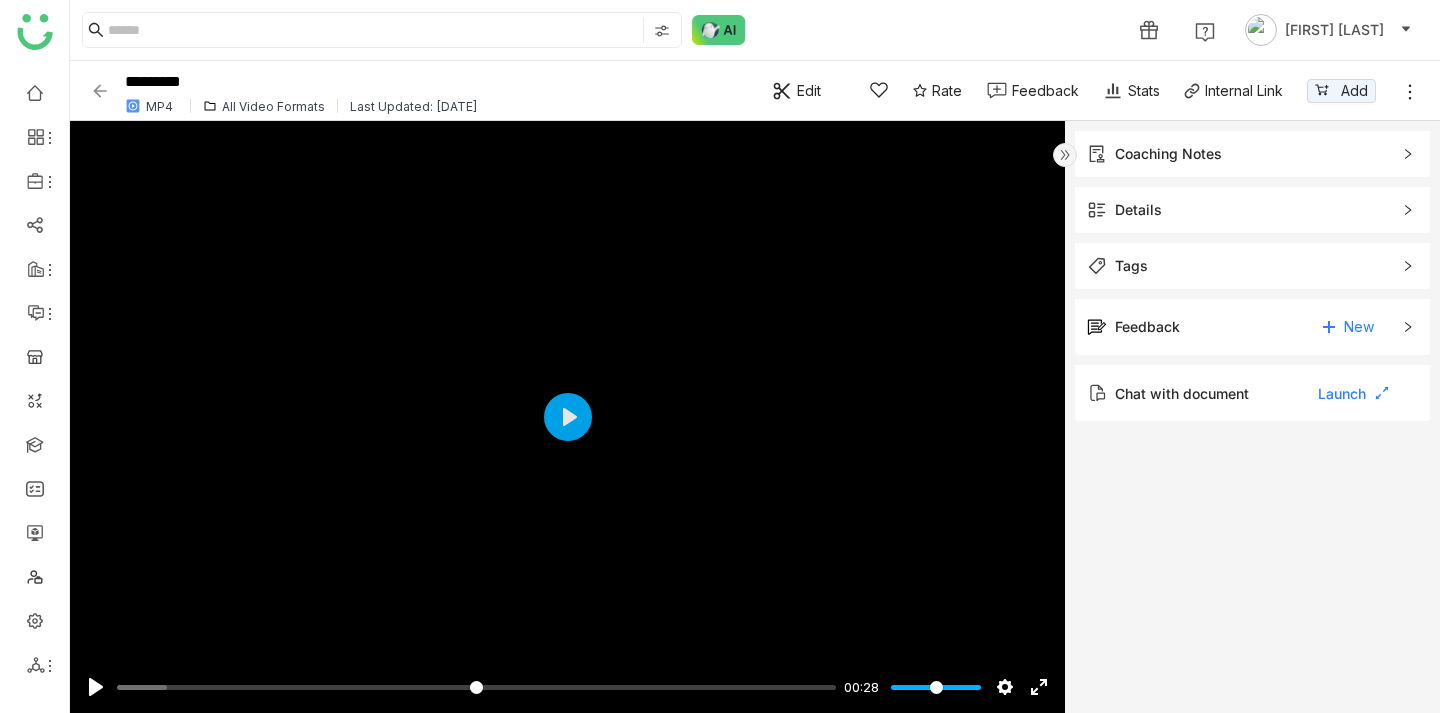 click 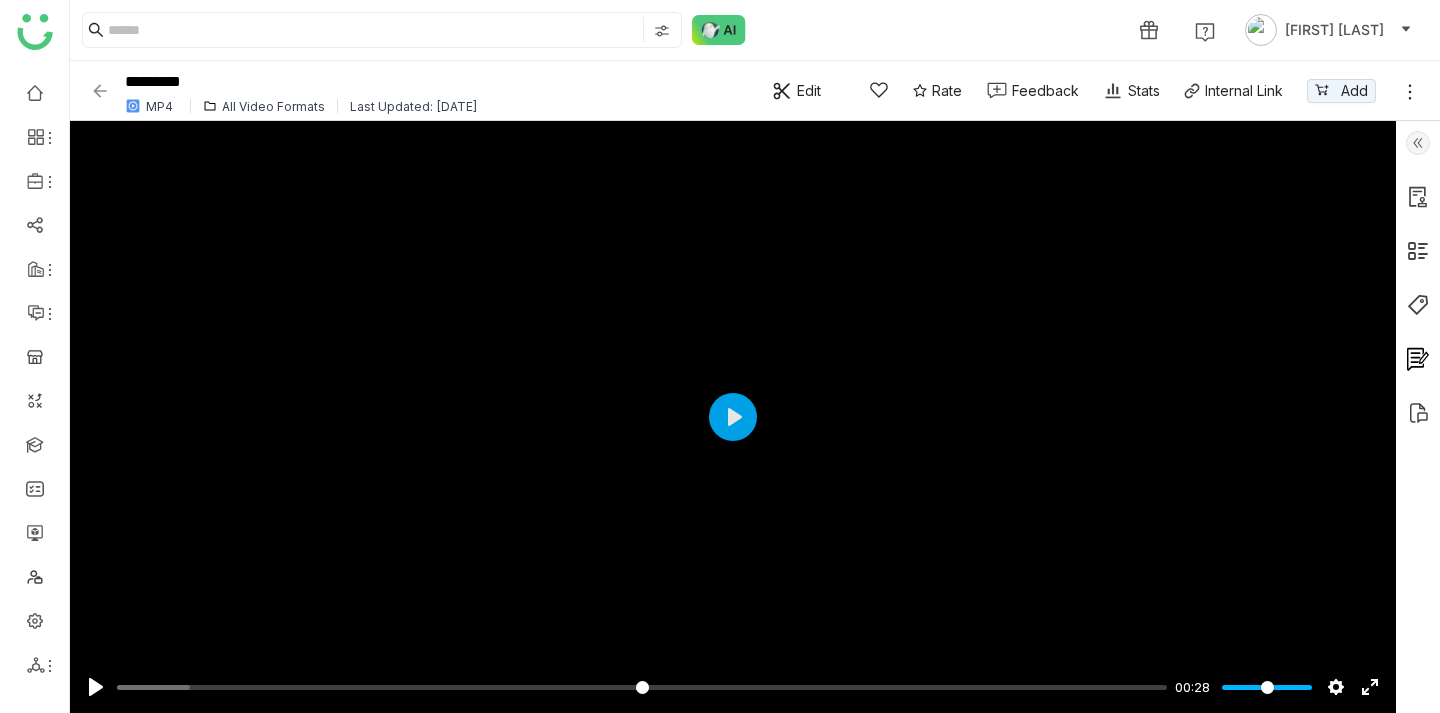 click 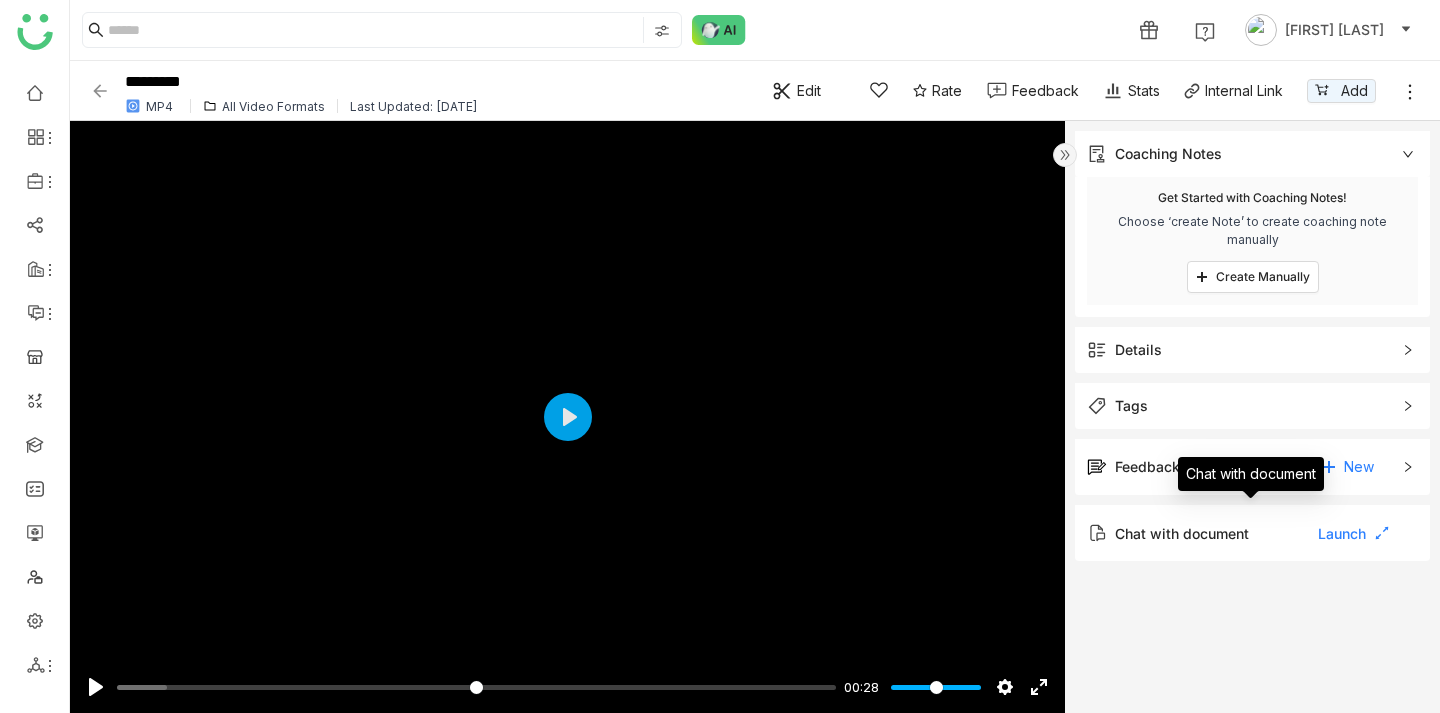 click on "Chat with document  Launch" 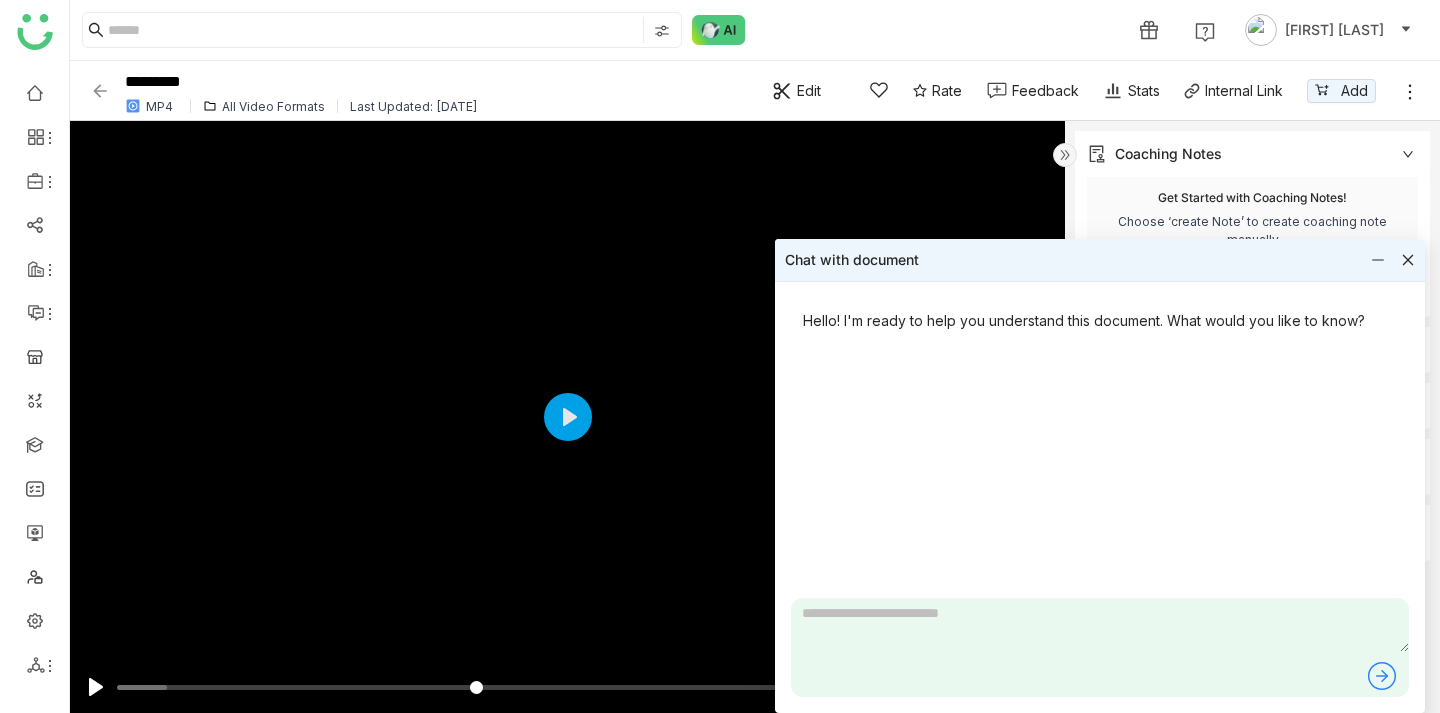 click 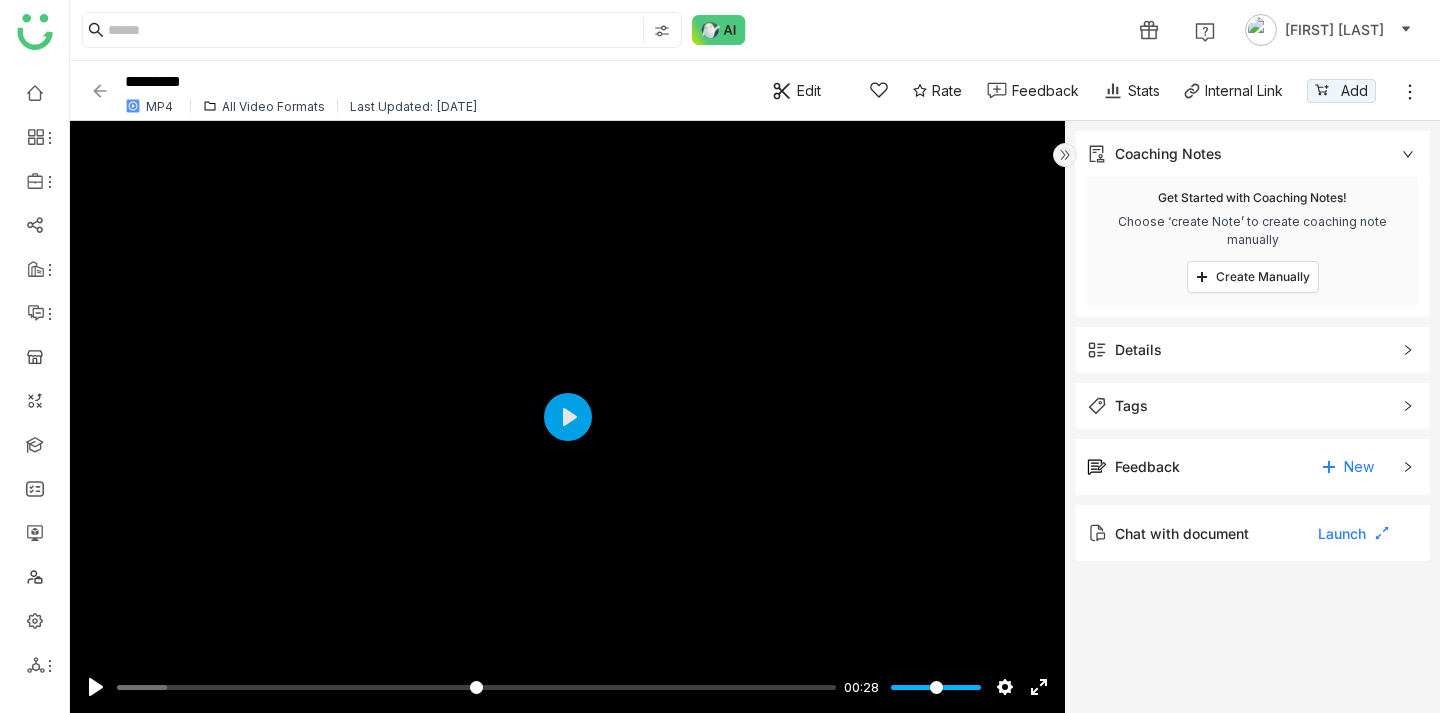 click 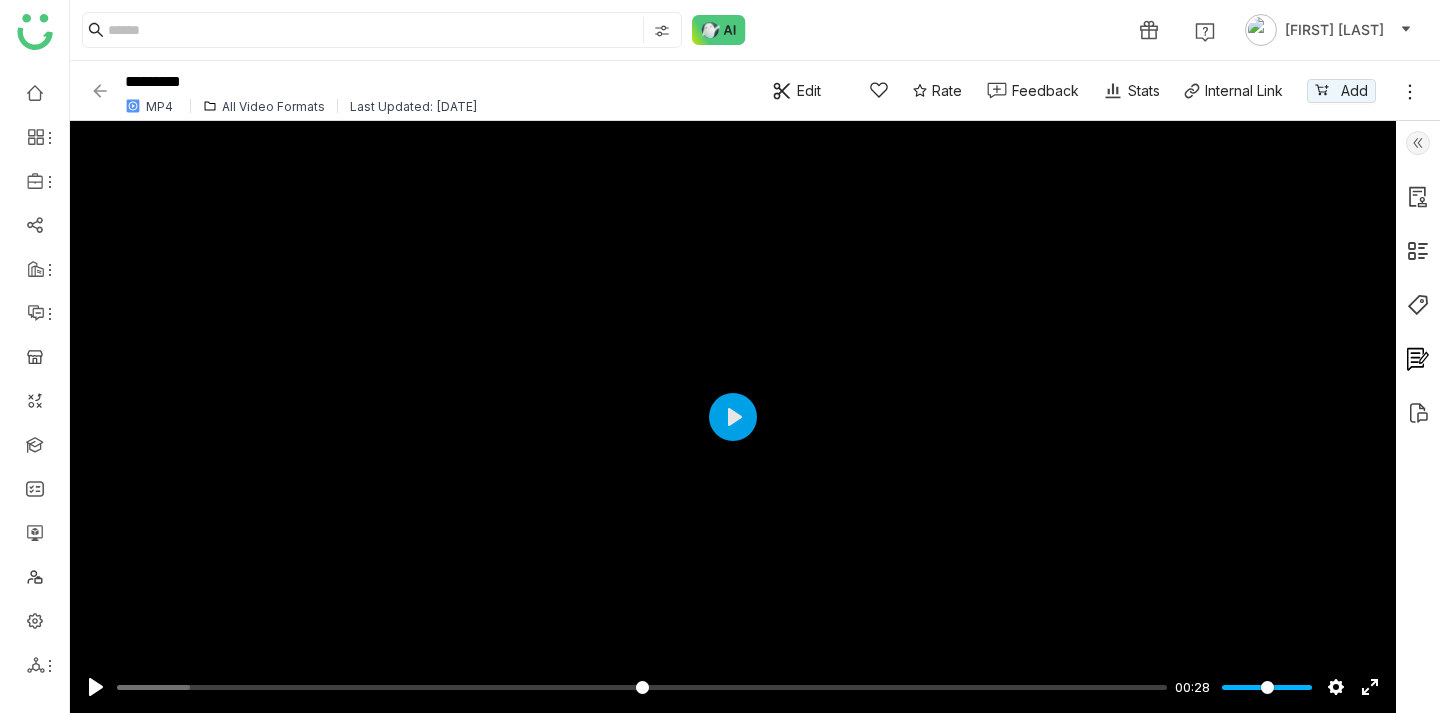 click 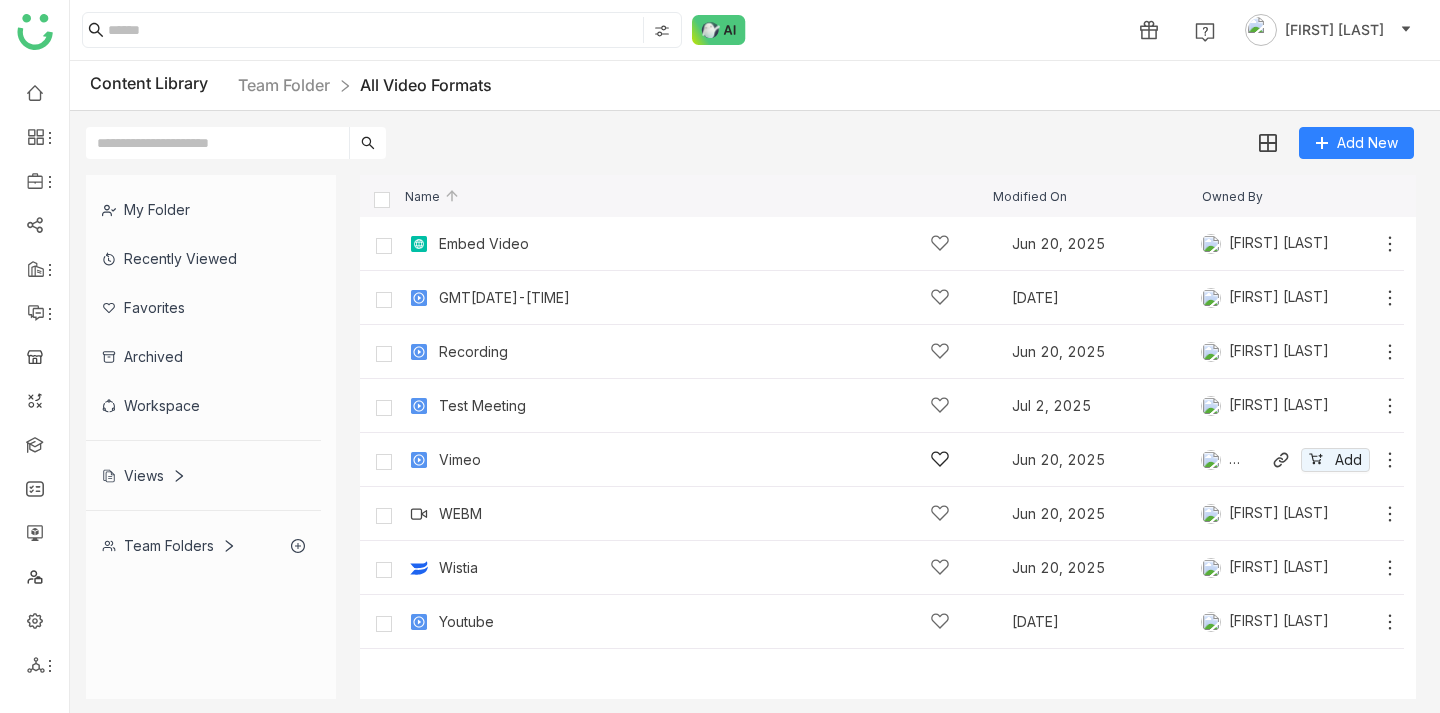 click on "Vimeo" 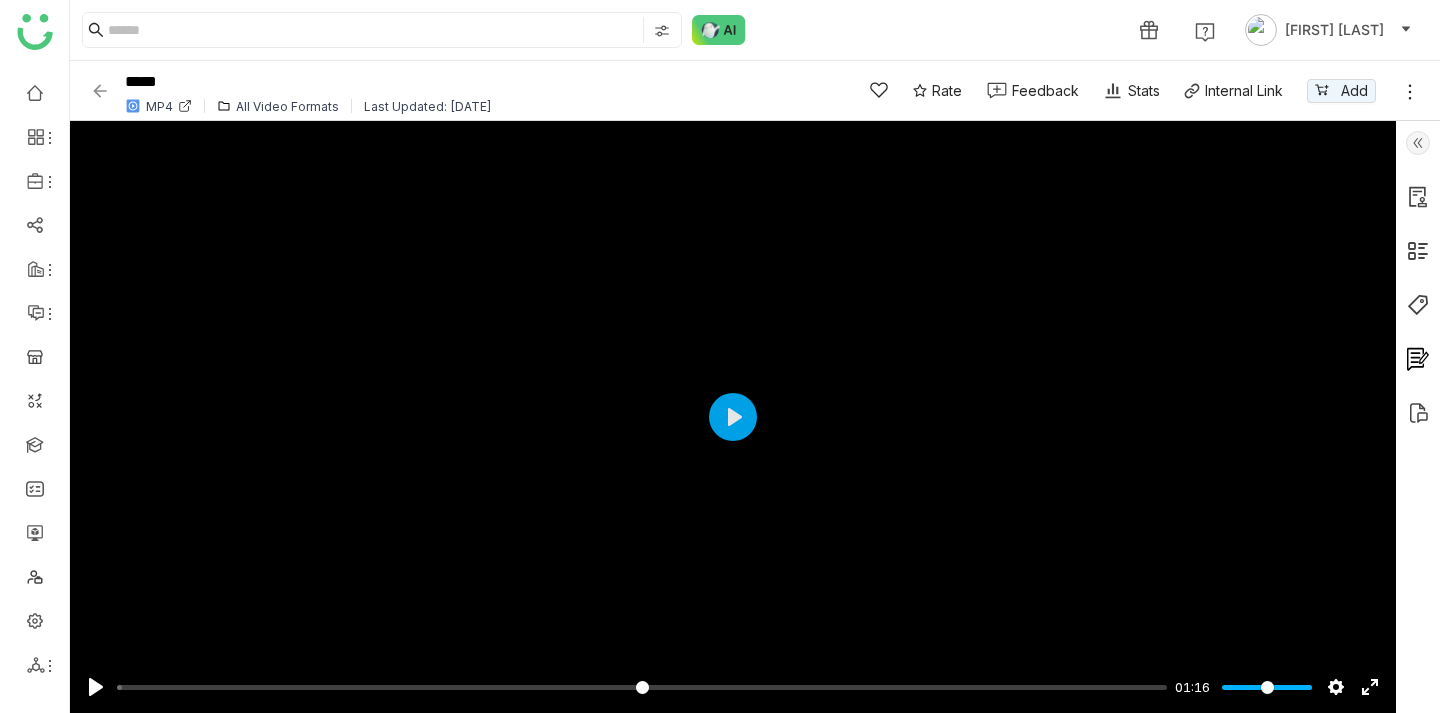 click 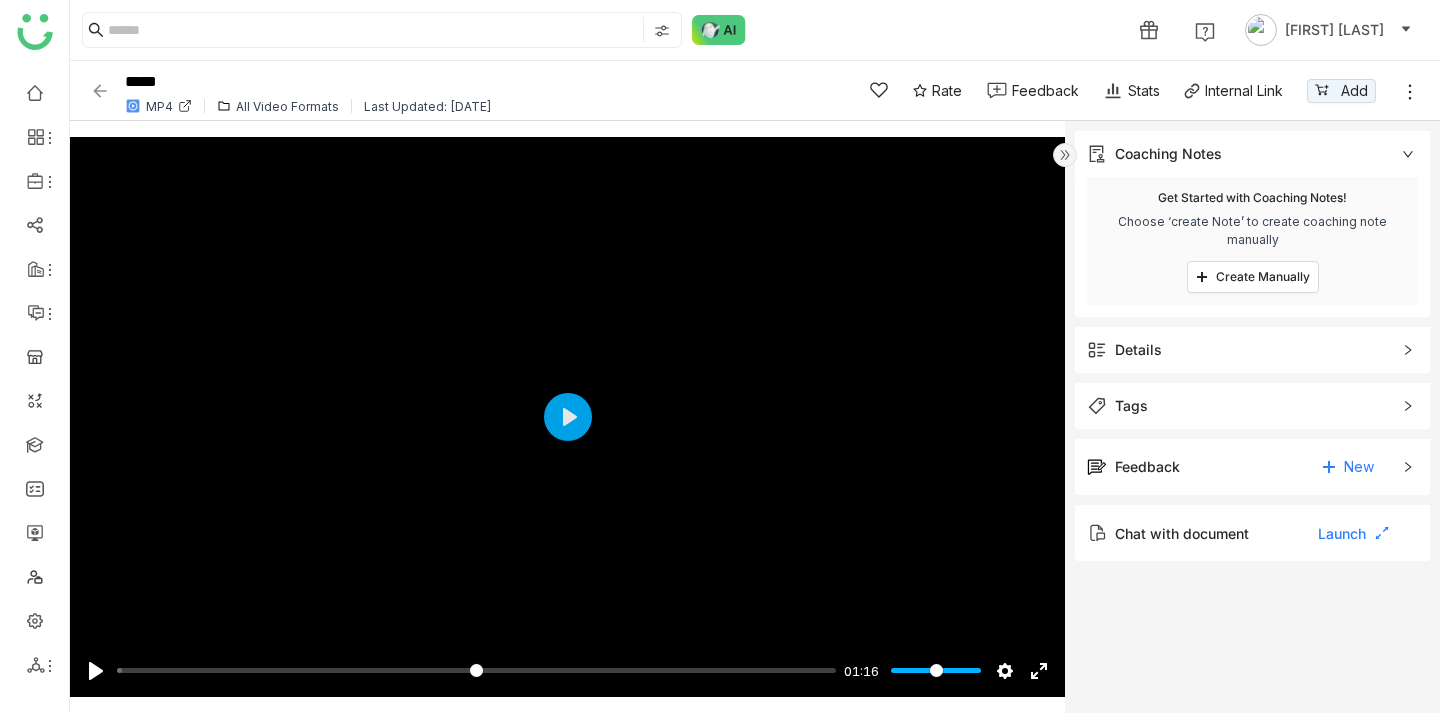 click 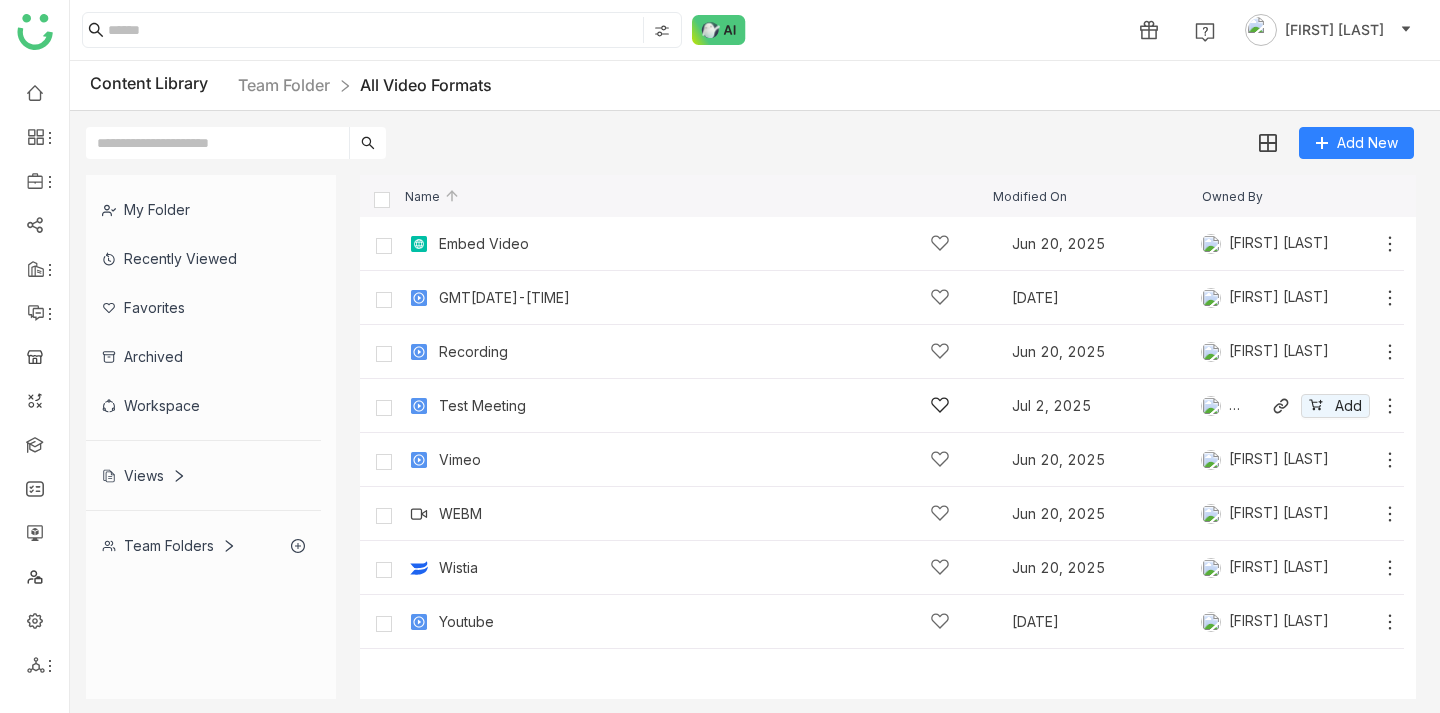 click on "Test Meeting   [DATE]   [FIRST] [LAST]
Add" 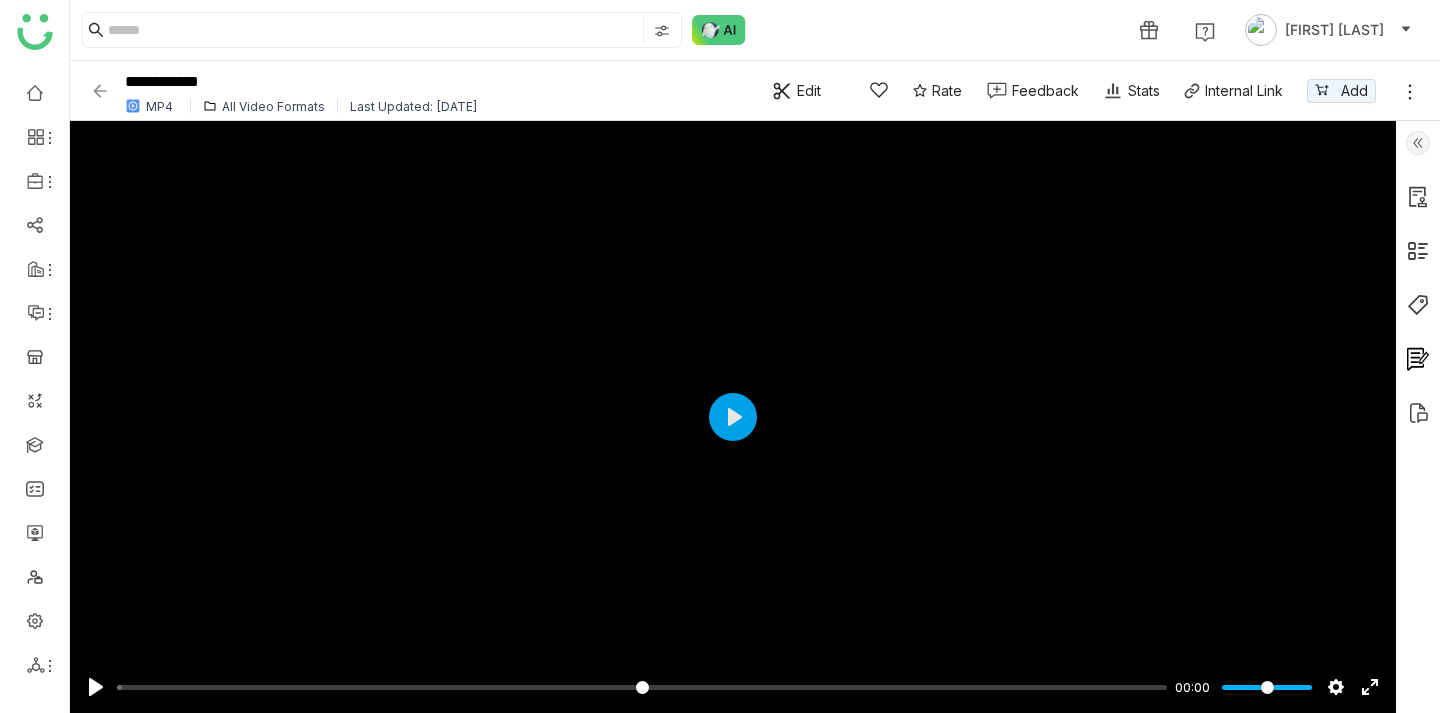 click 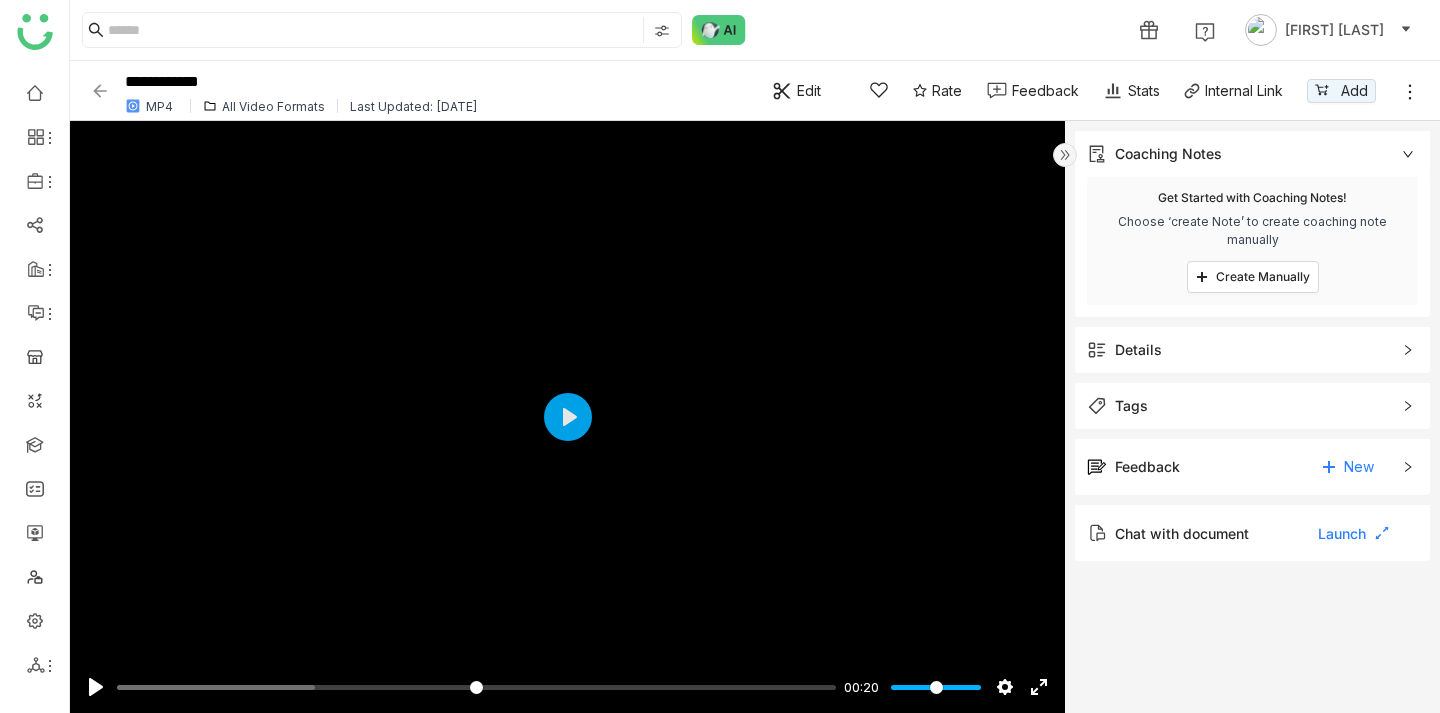 click 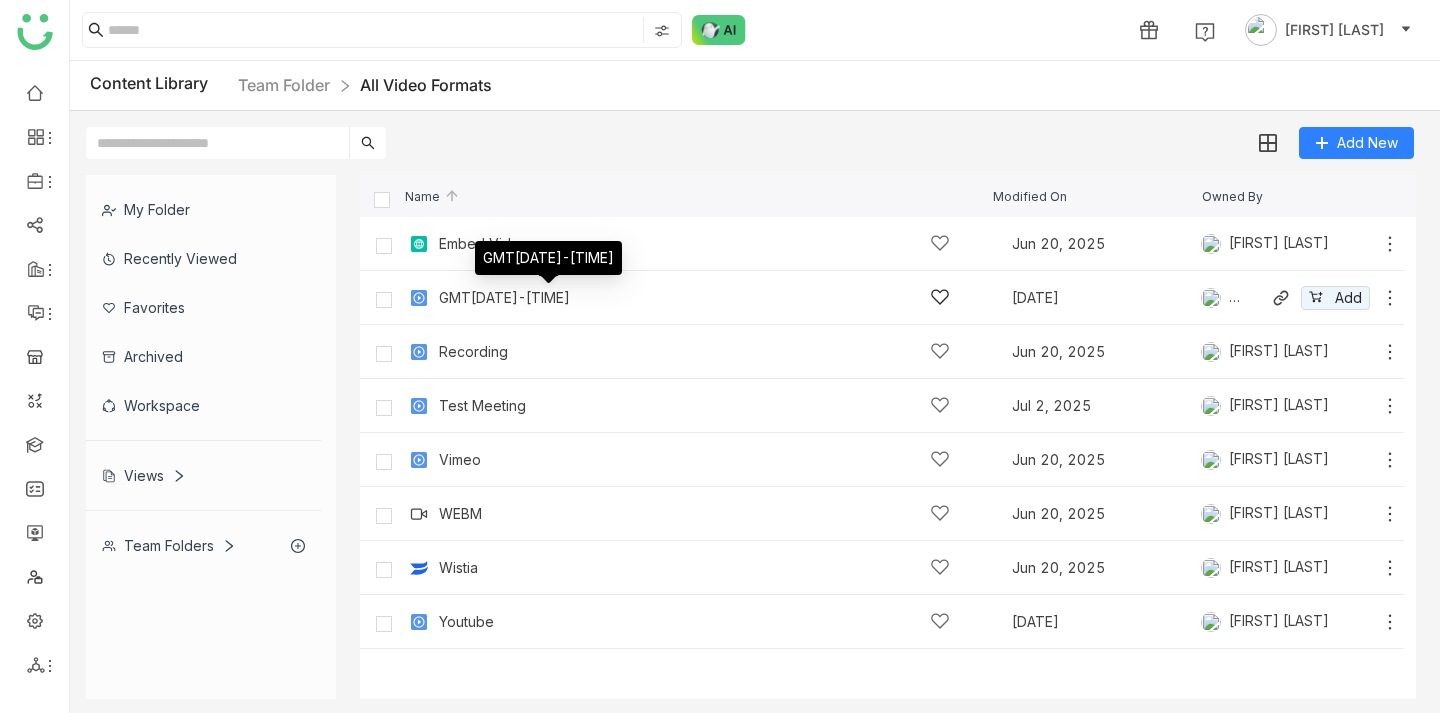 click on "GMT[DATE]-[TIME]" 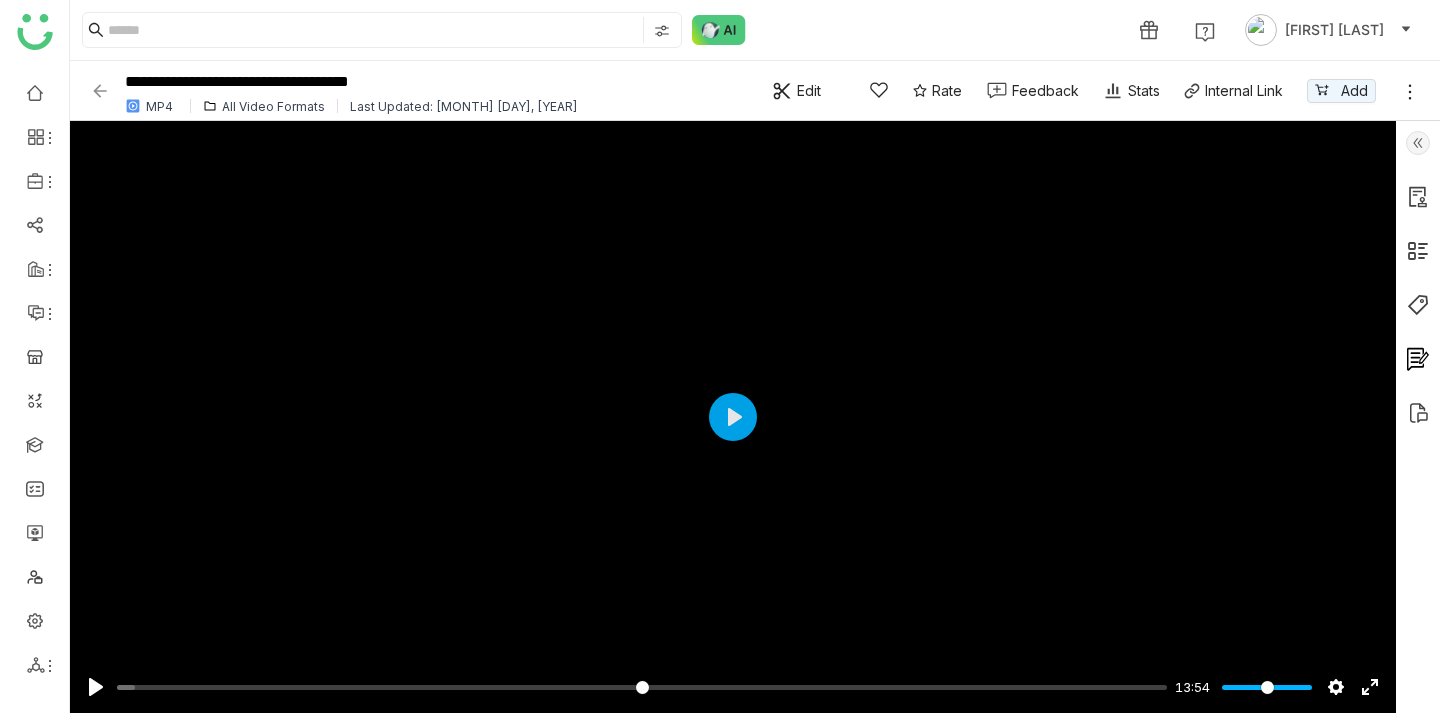 click 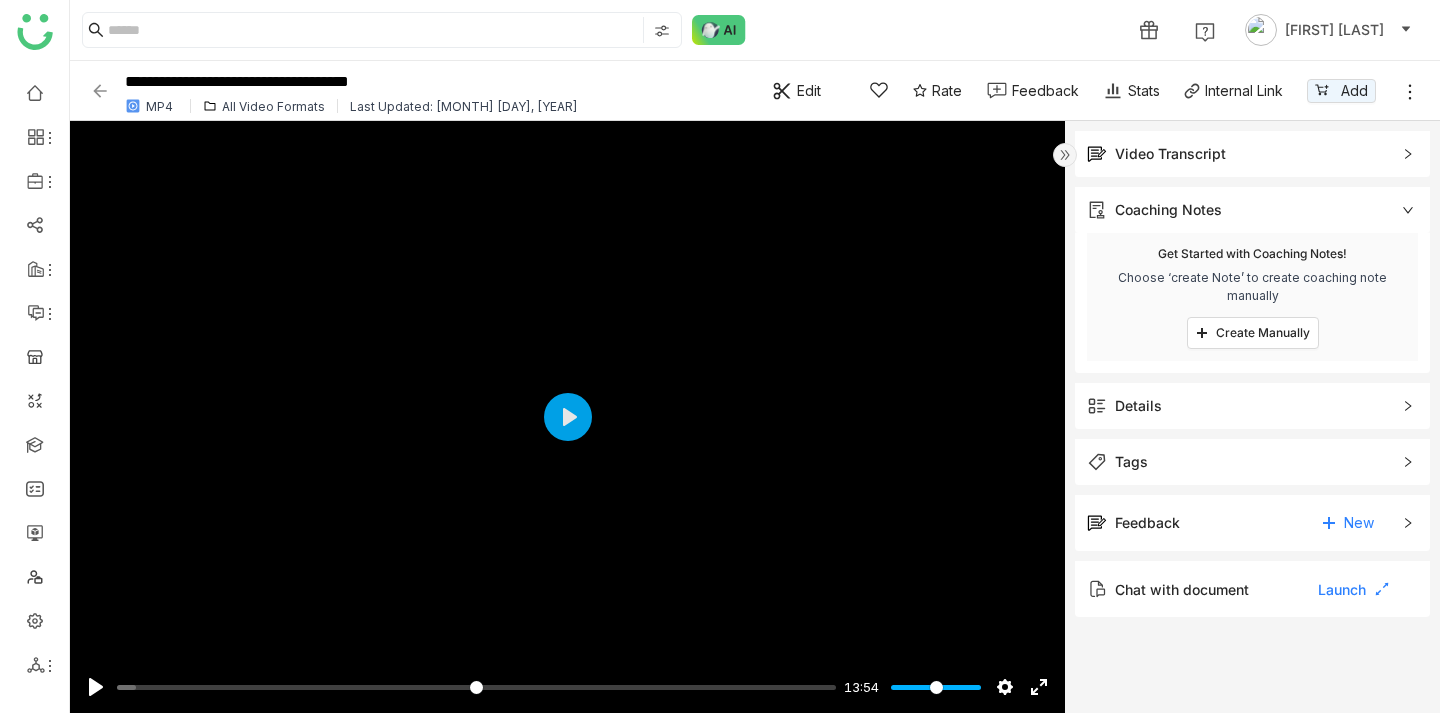 click on "Video Transcript" 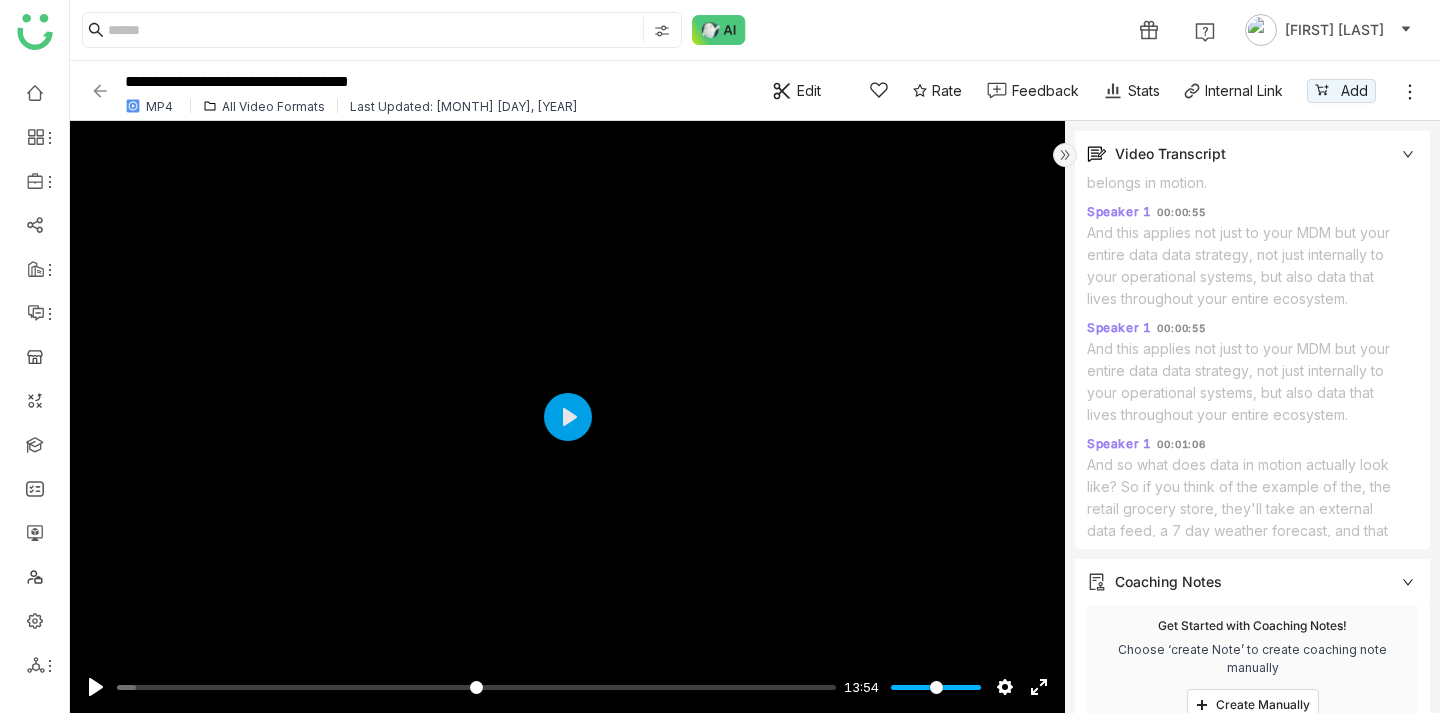 scroll, scrollTop: 0, scrollLeft: 0, axis: both 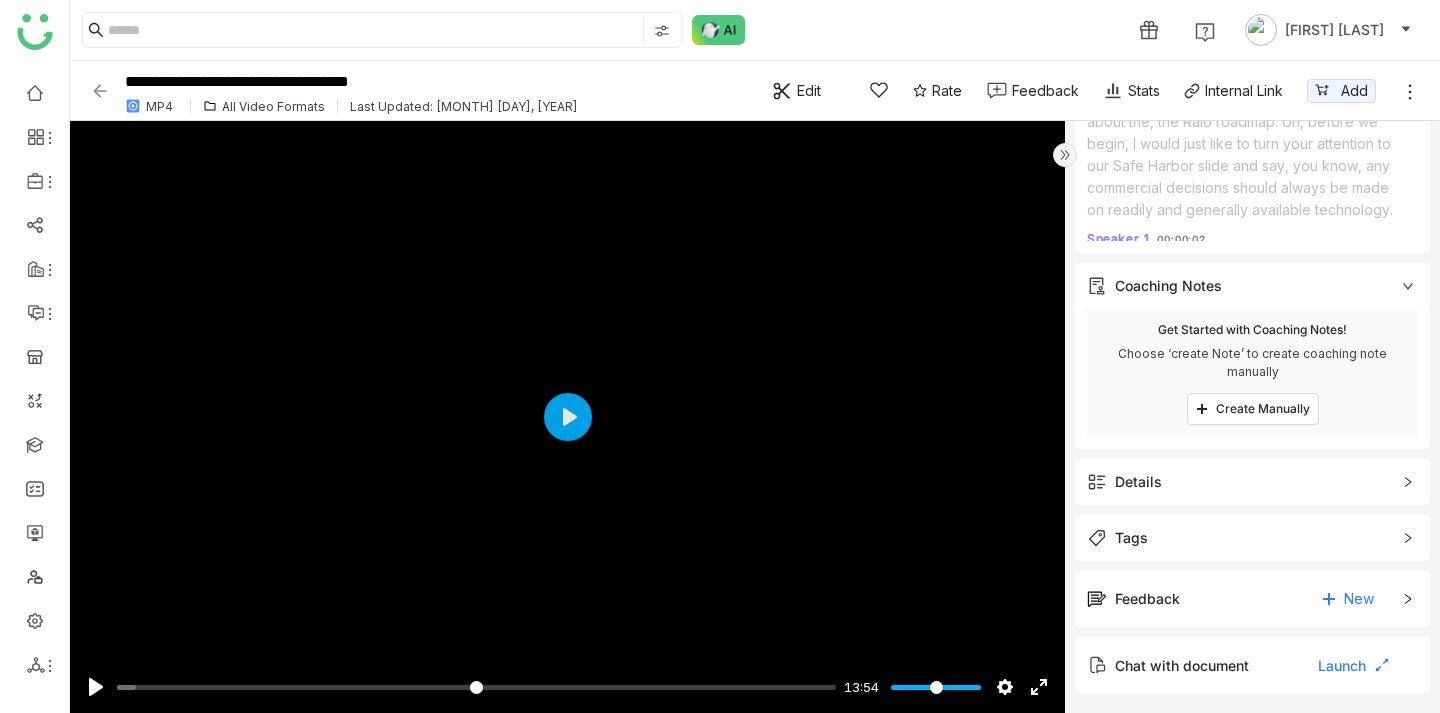 click on "Feedback New" 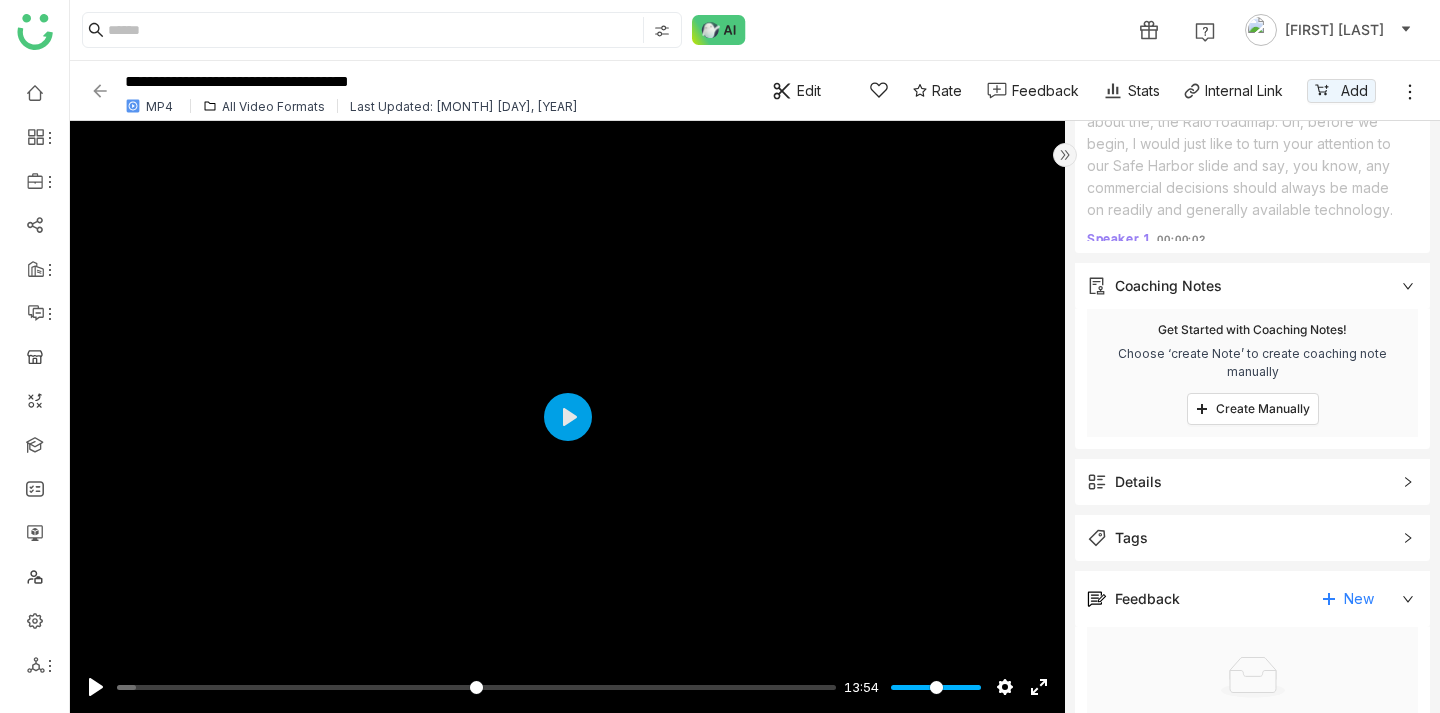 click on "Feedback New" 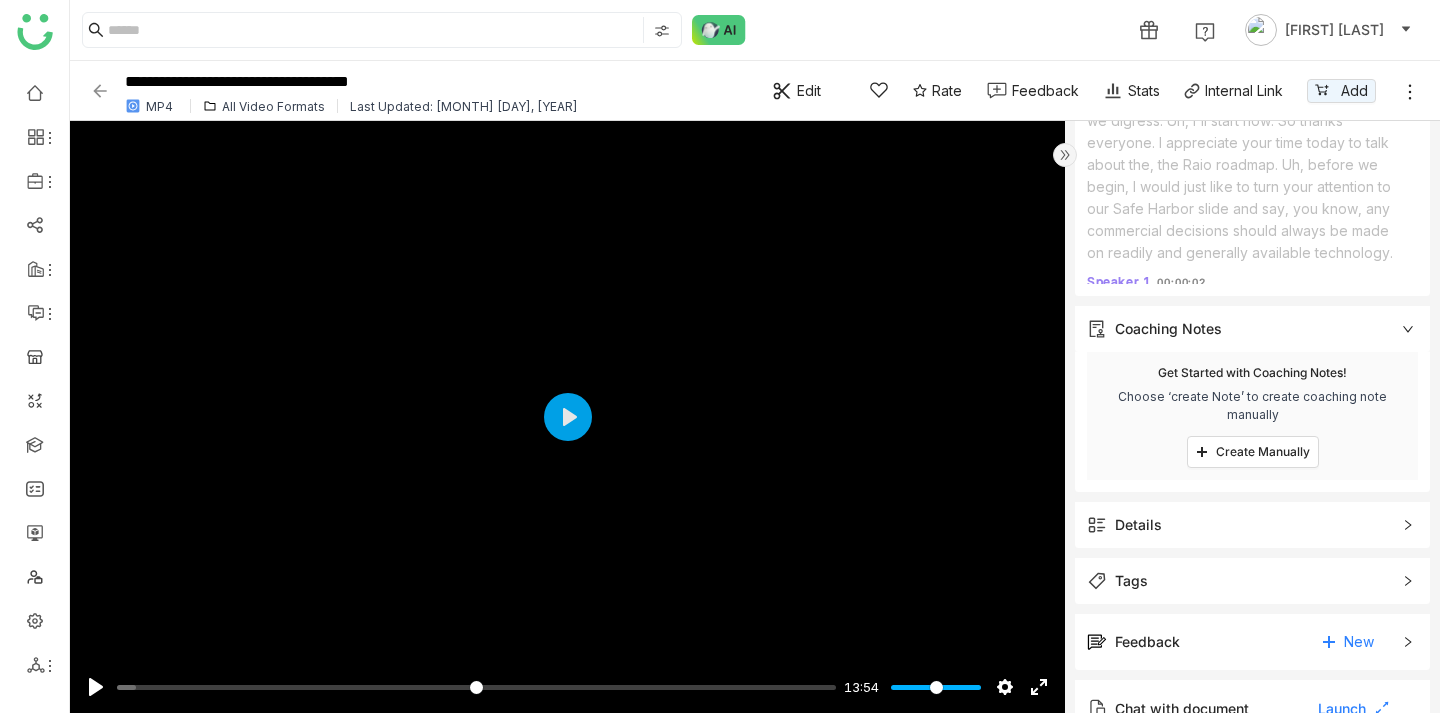 scroll, scrollTop: 296, scrollLeft: 0, axis: vertical 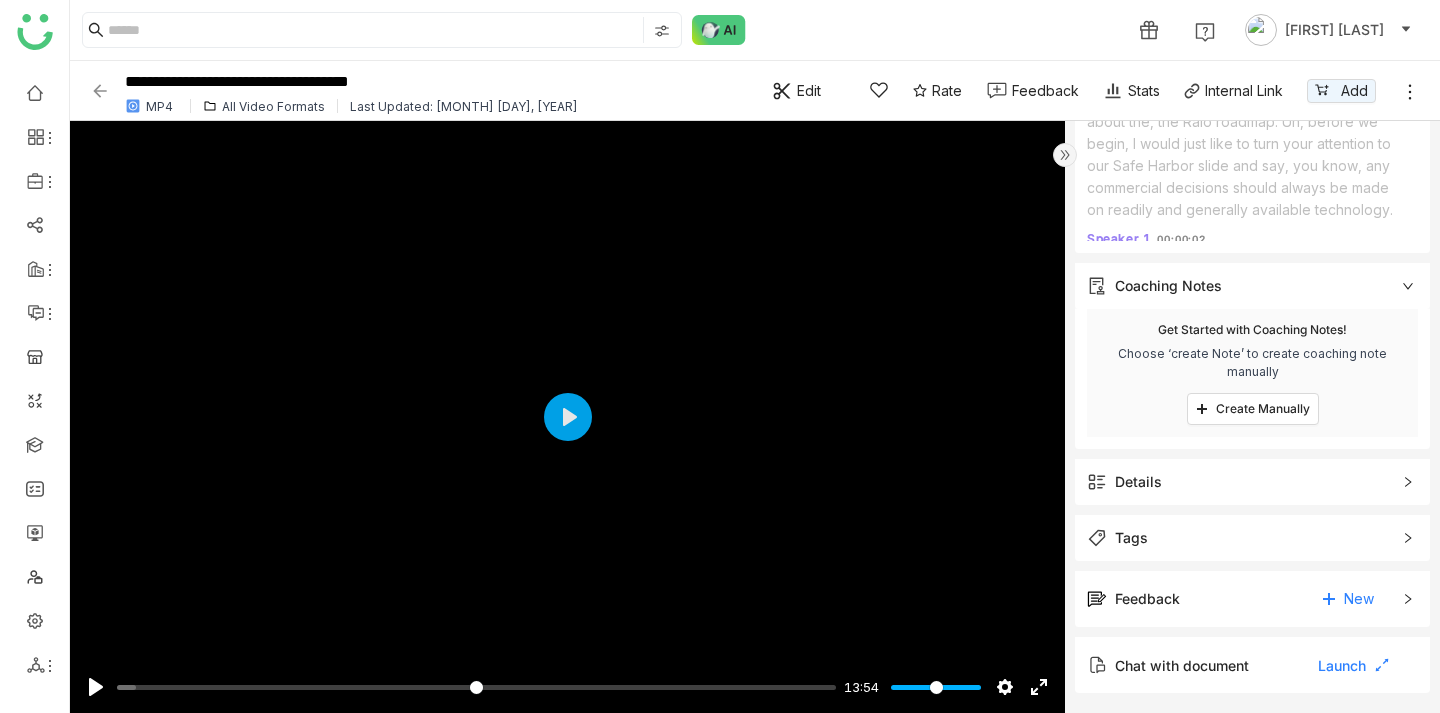 click on "Tags" 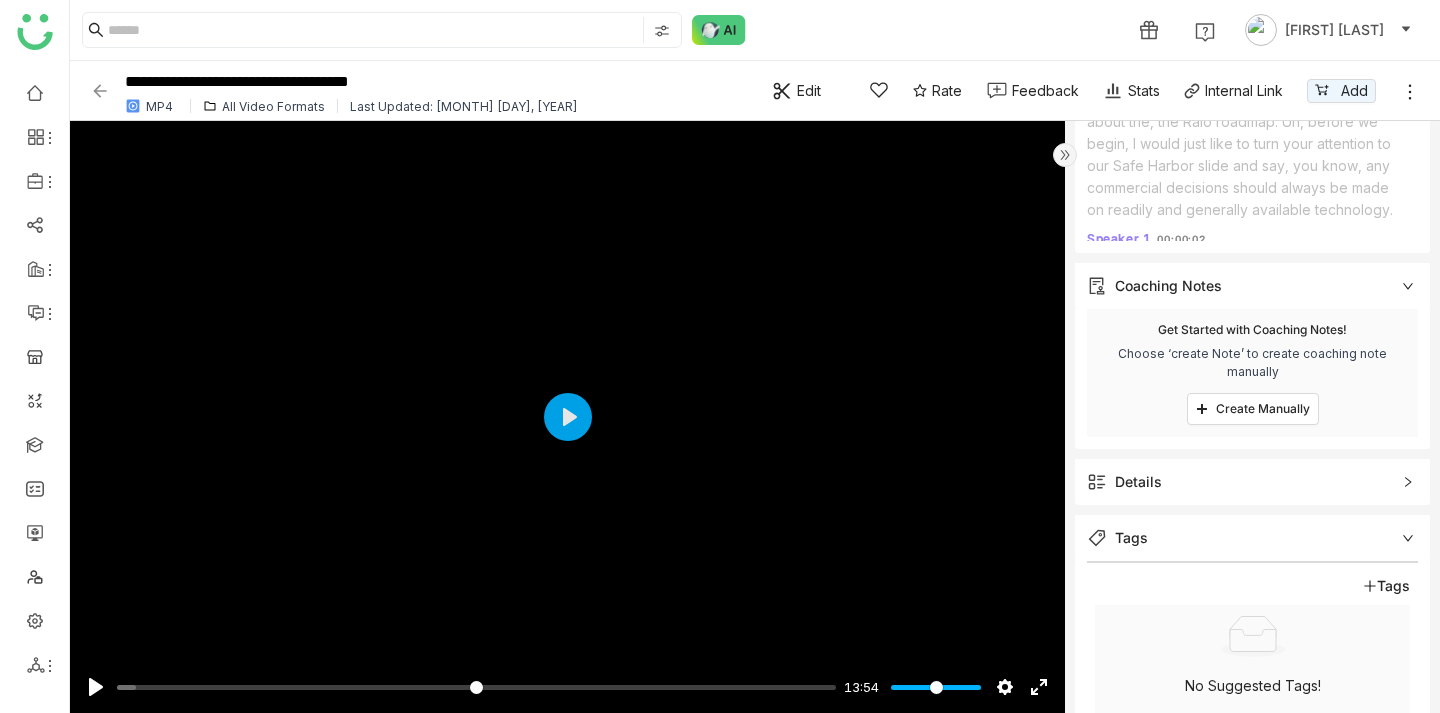 click on "Tags" 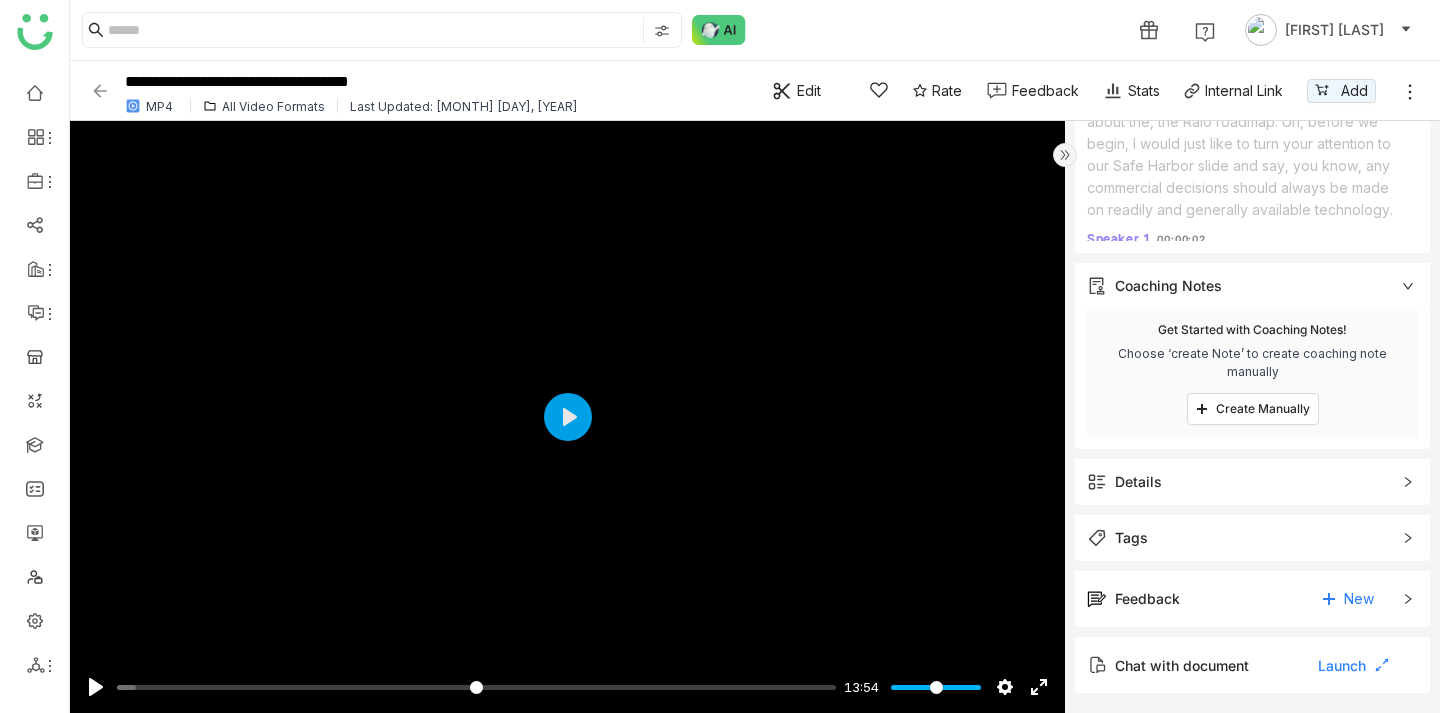 click on "Details" 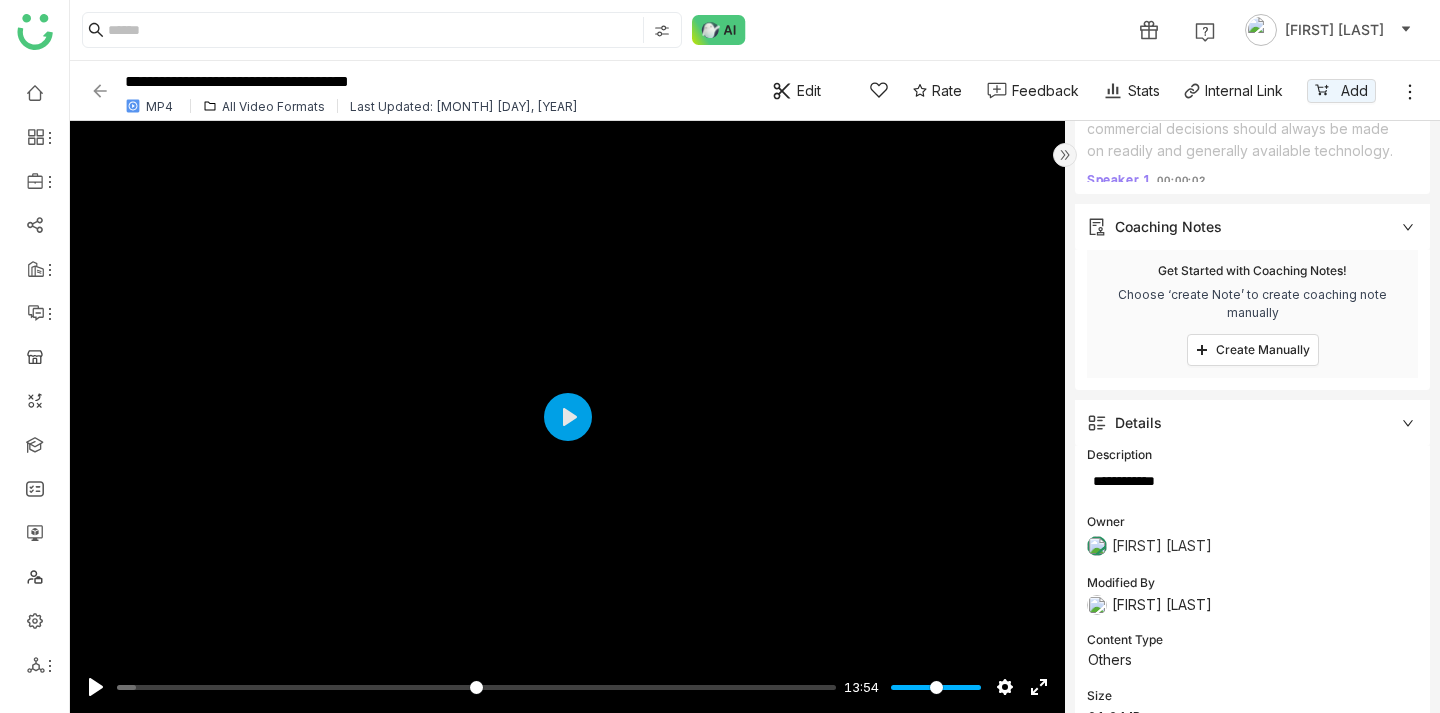 scroll, scrollTop: 346, scrollLeft: 0, axis: vertical 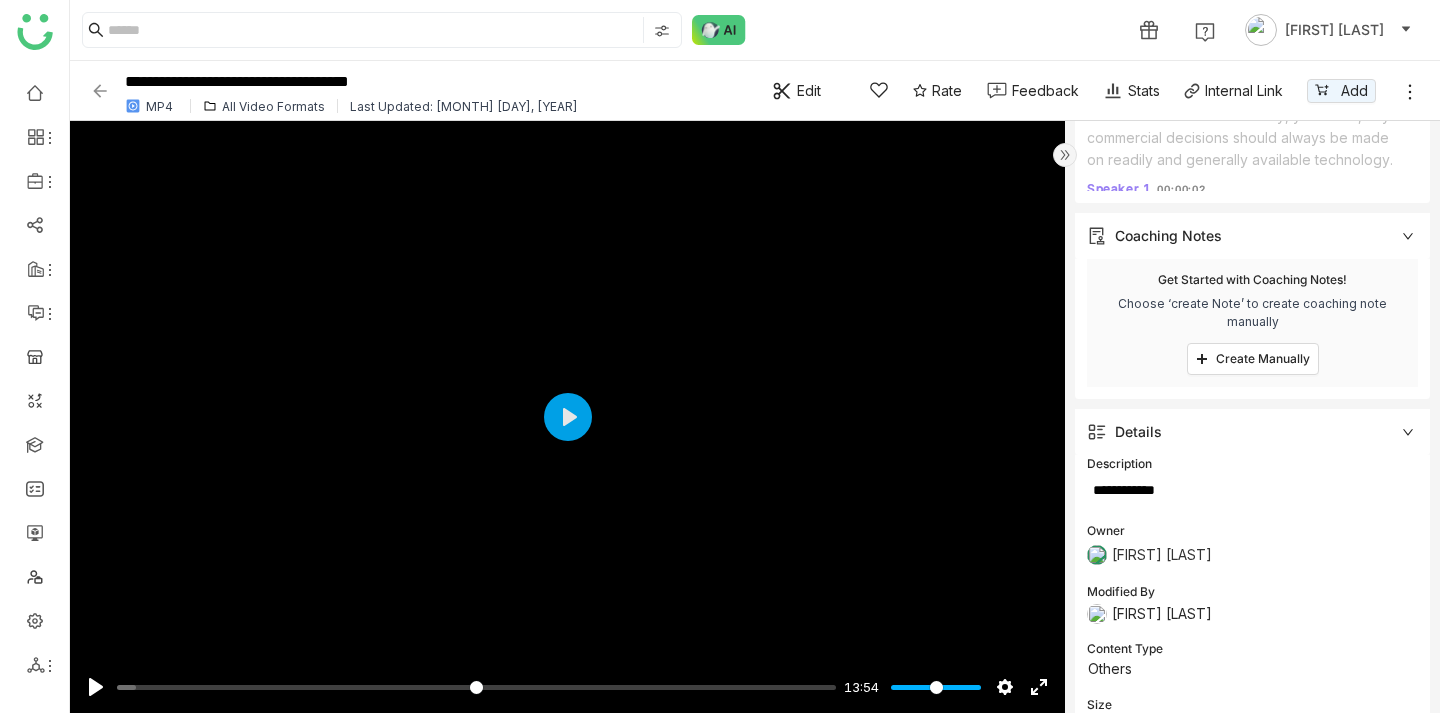 click on "Details" 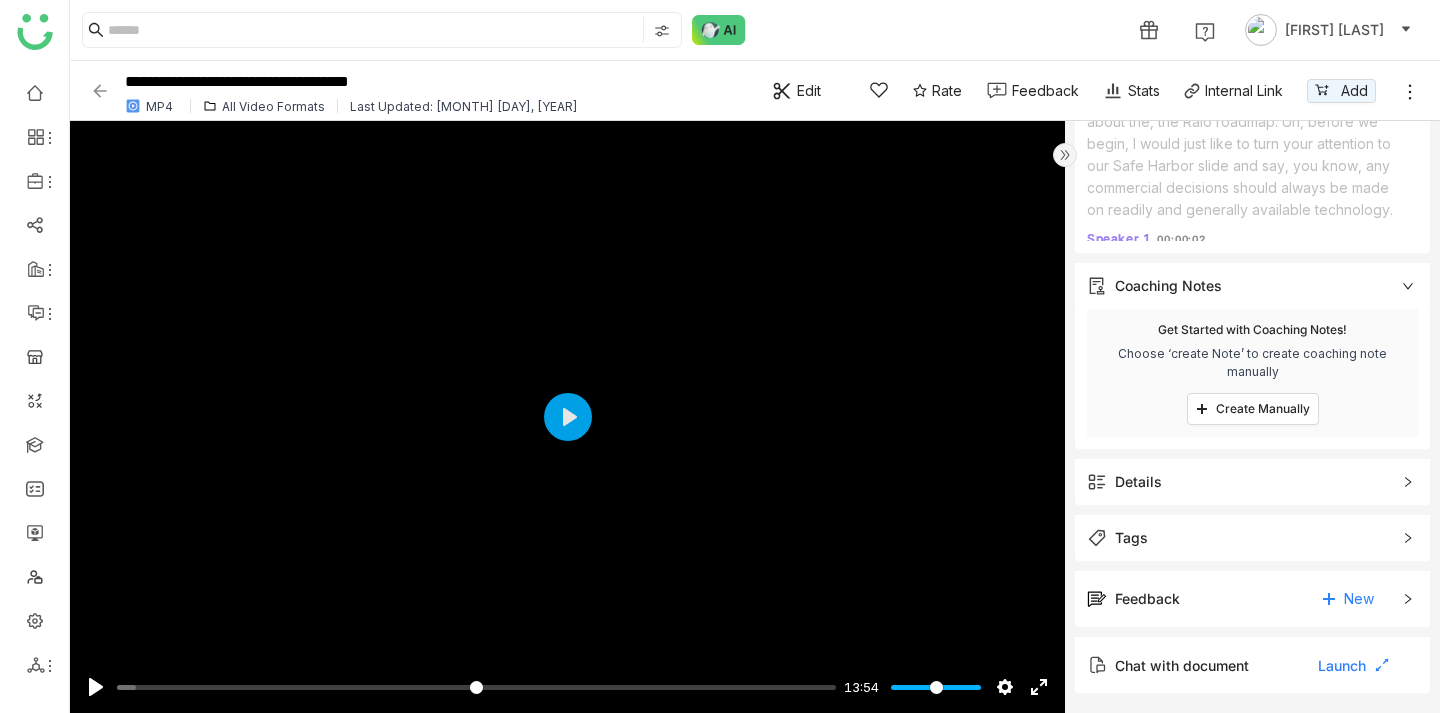 scroll, scrollTop: 242, scrollLeft: 0, axis: vertical 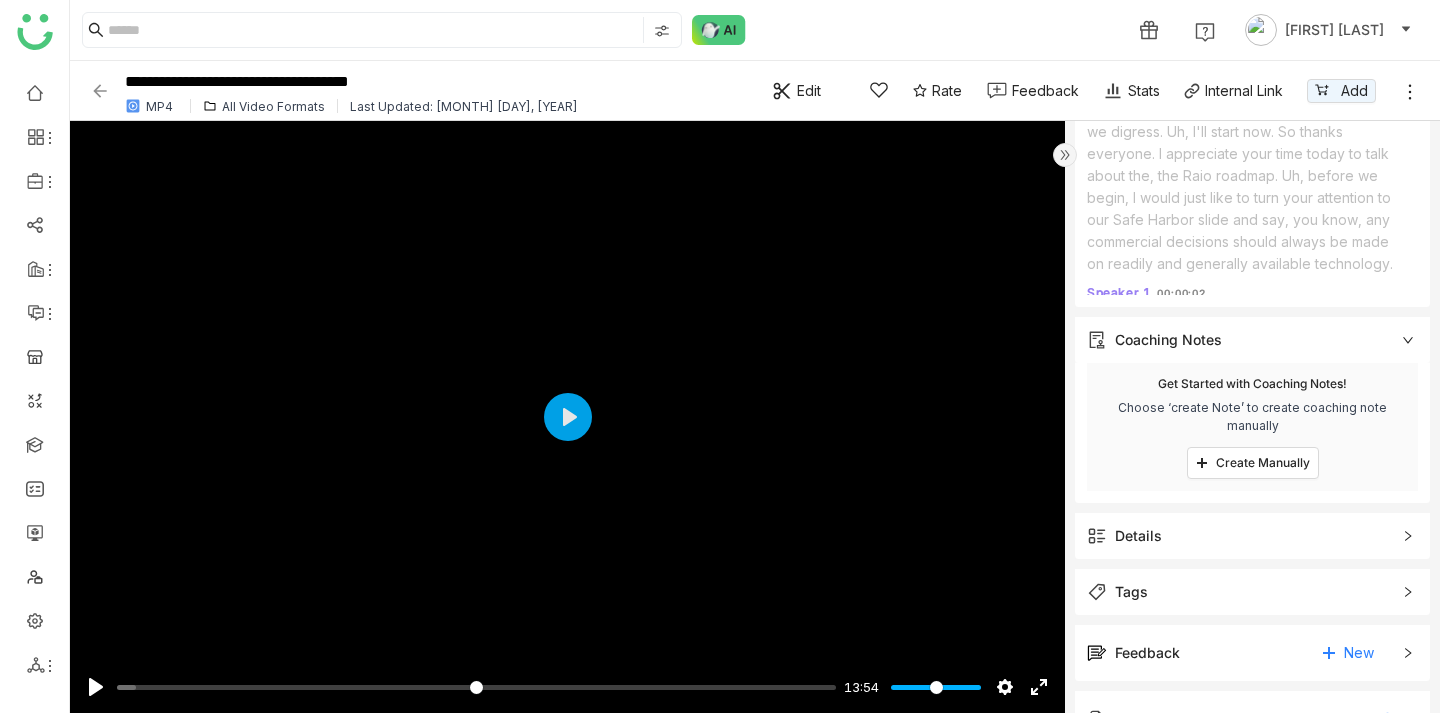 click on "Coaching Notes" 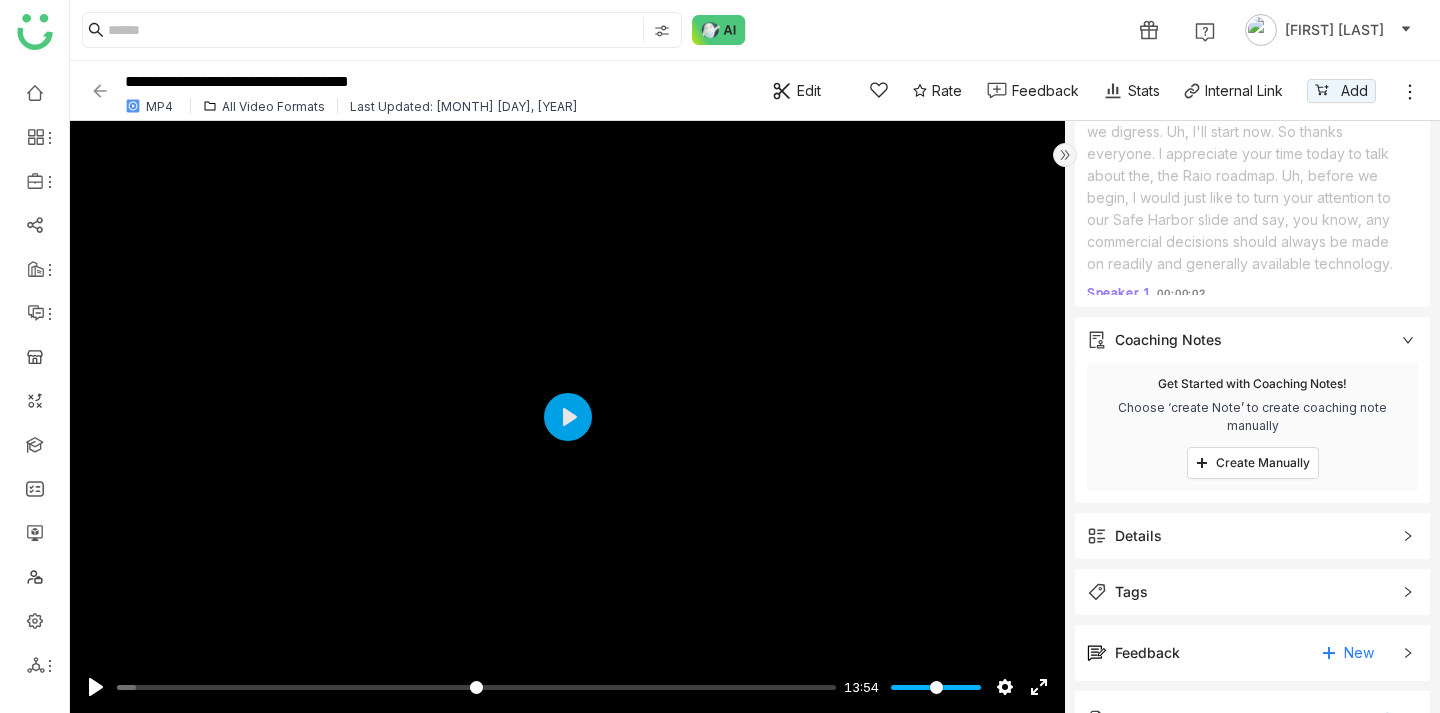 scroll, scrollTop: 156, scrollLeft: 0, axis: vertical 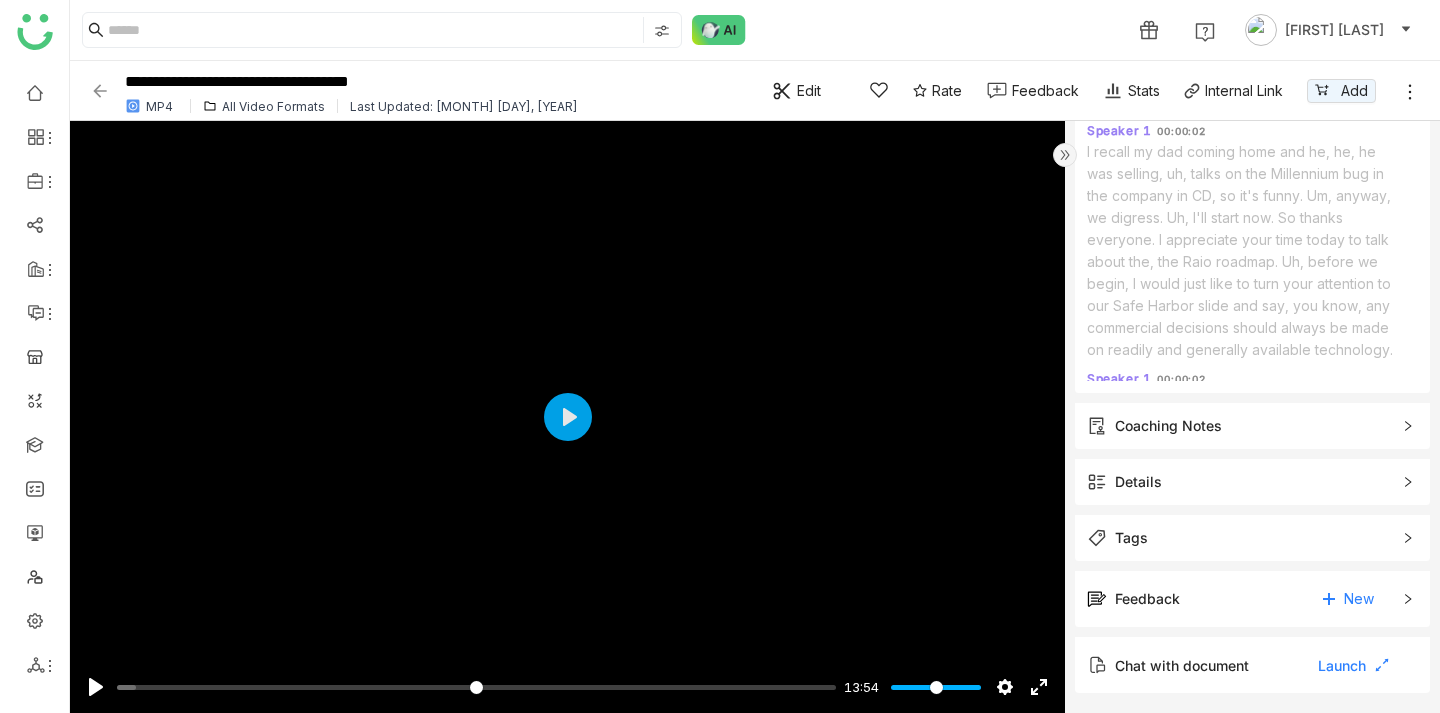 click on "Coaching Notes" 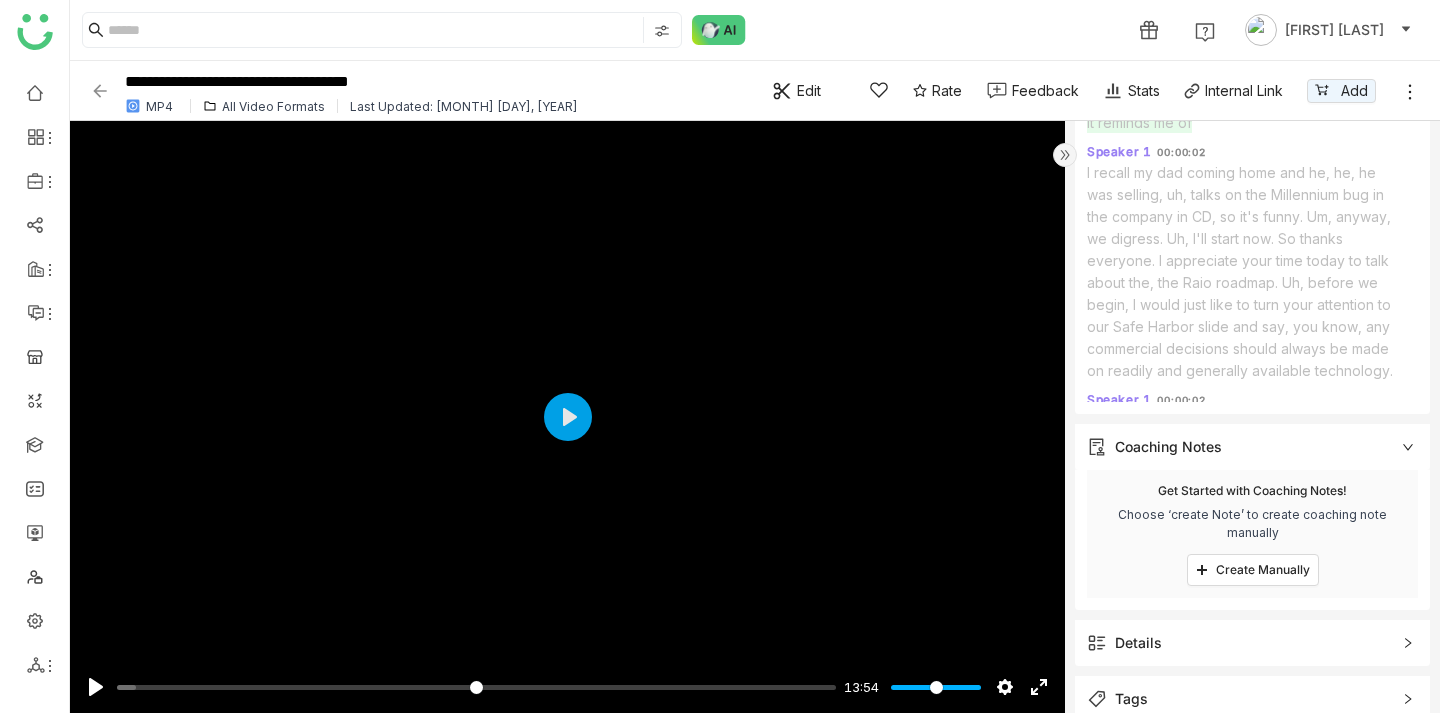 scroll, scrollTop: 134, scrollLeft: 0, axis: vertical 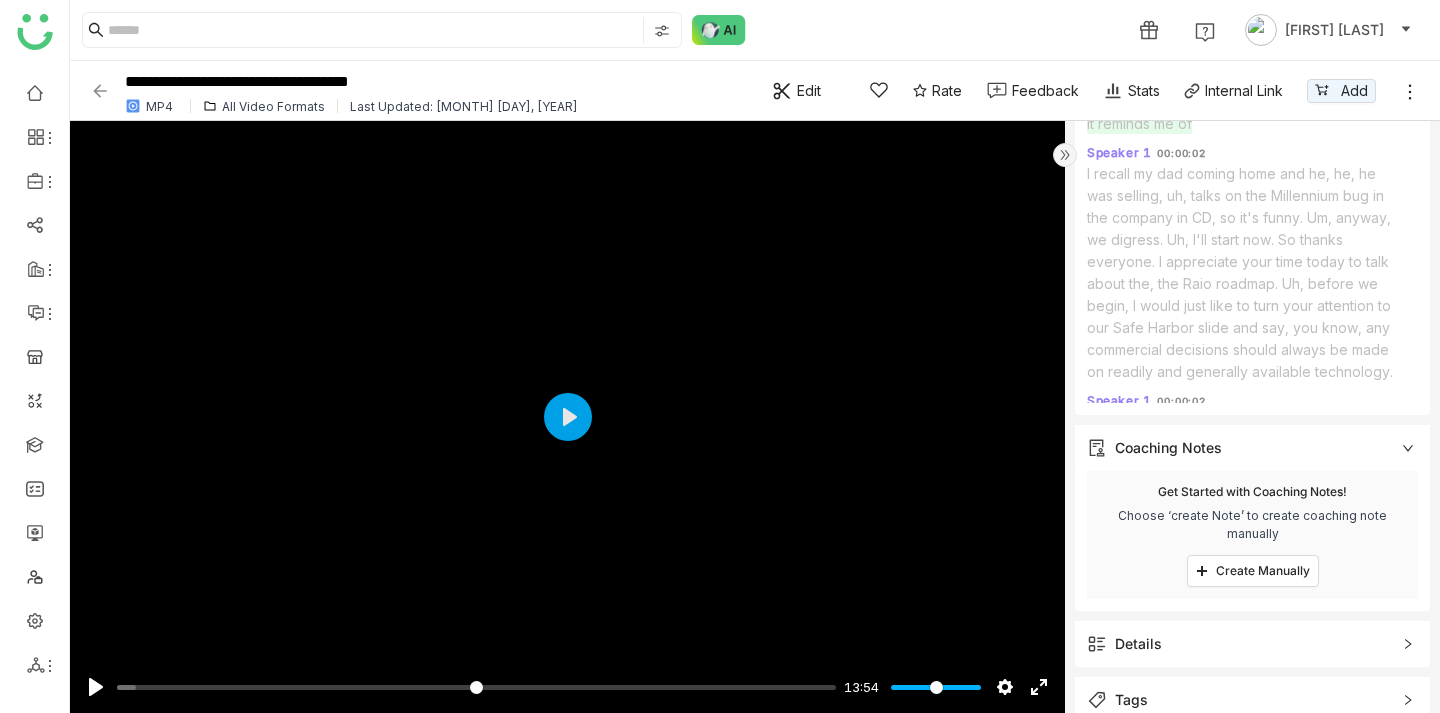 click on "Coaching Notes" 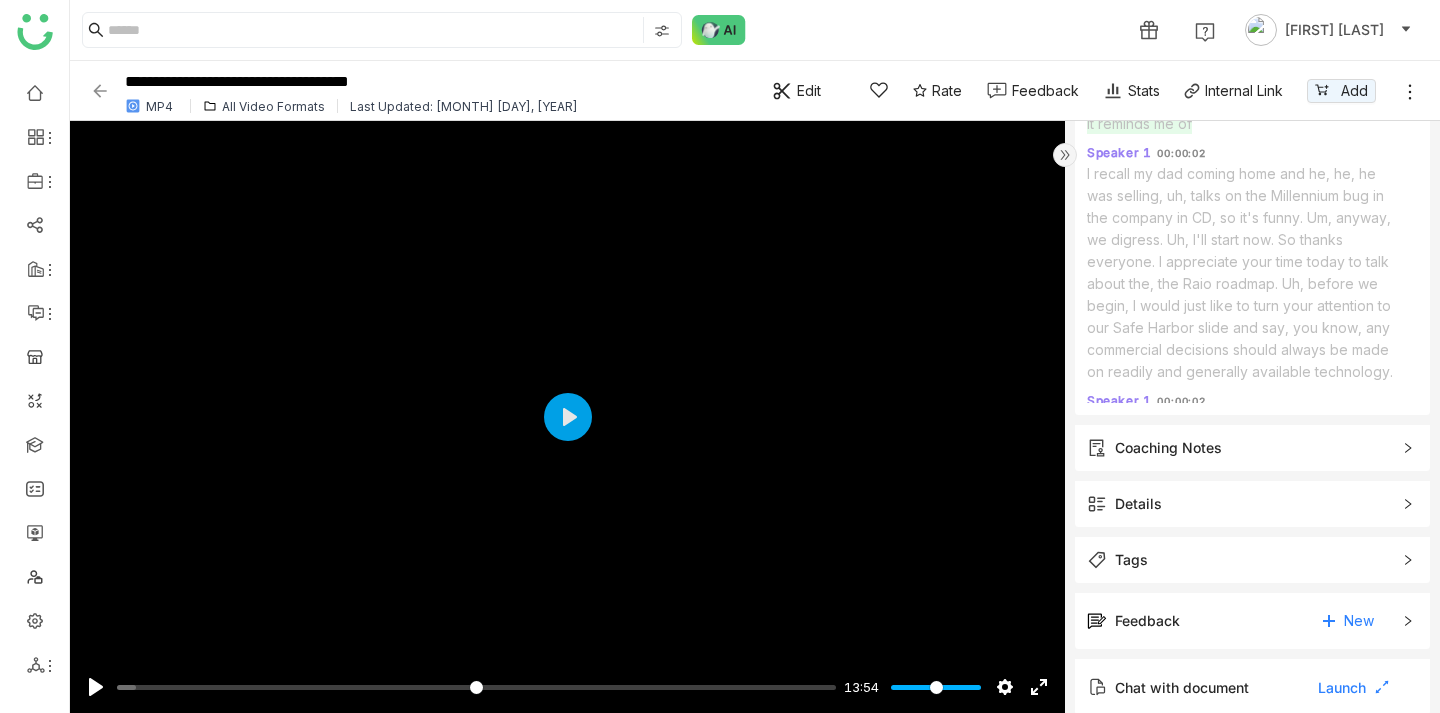 scroll, scrollTop: 0, scrollLeft: 0, axis: both 